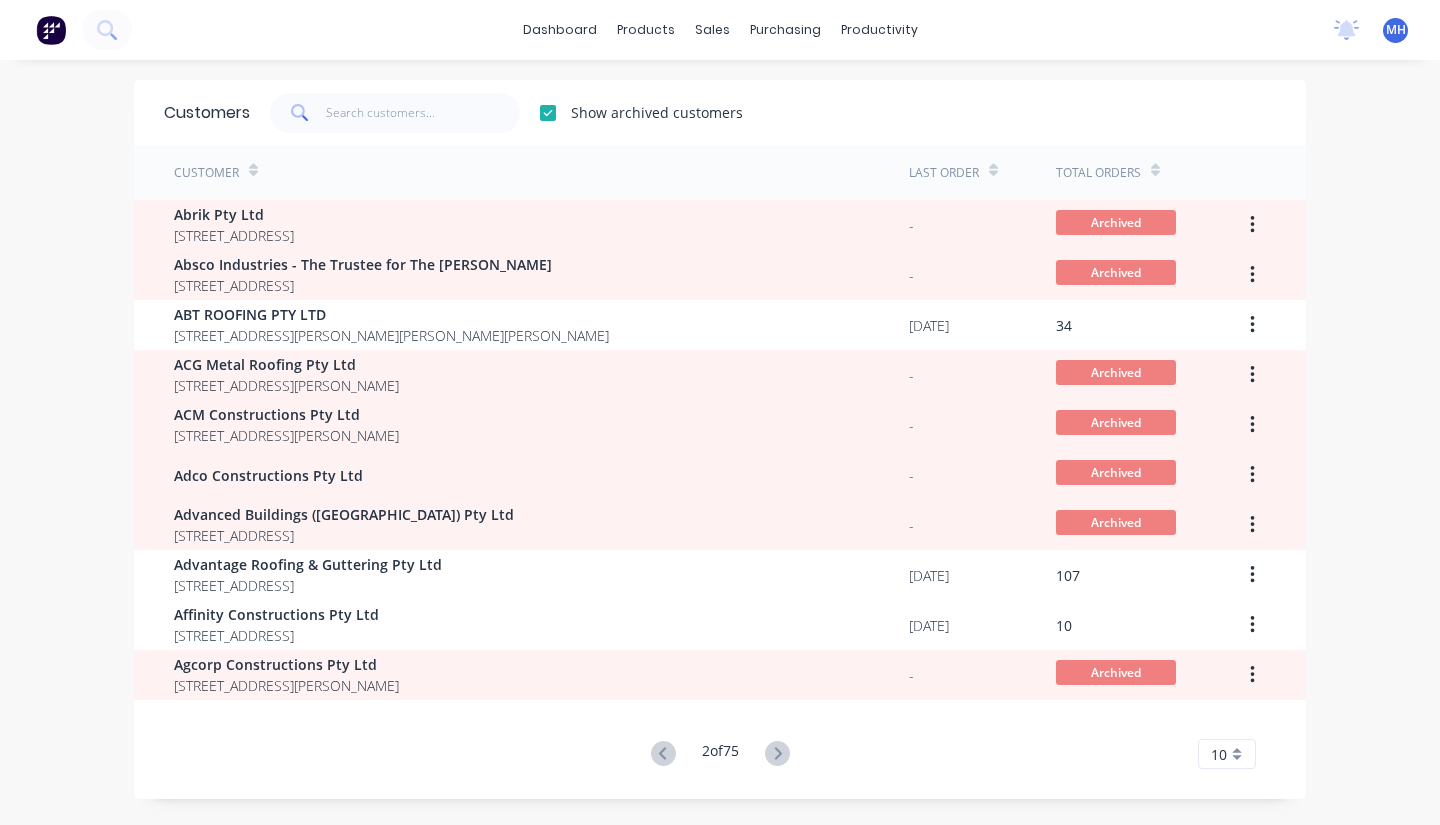 scroll, scrollTop: 0, scrollLeft: 0, axis: both 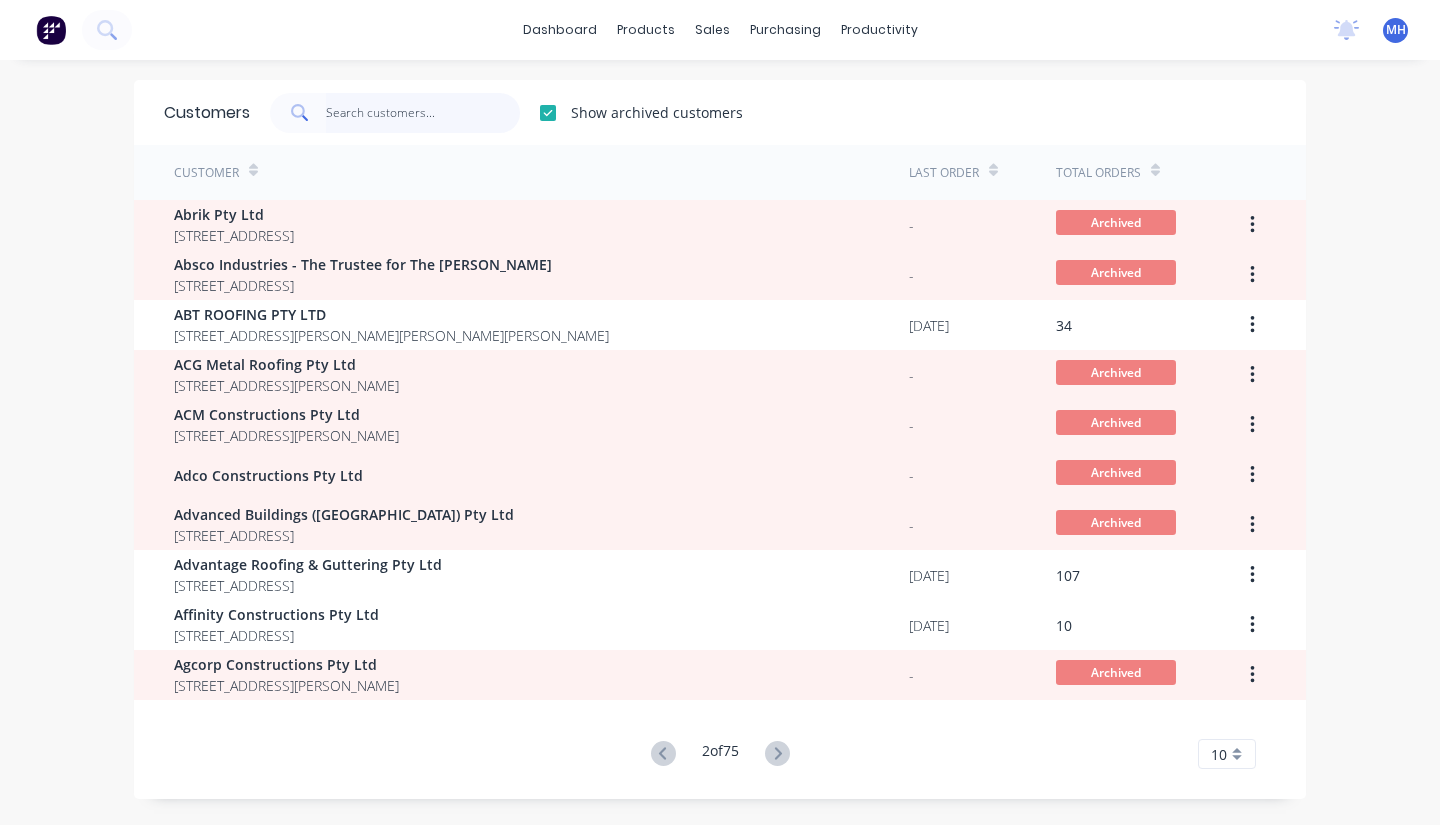 click at bounding box center [423, 113] 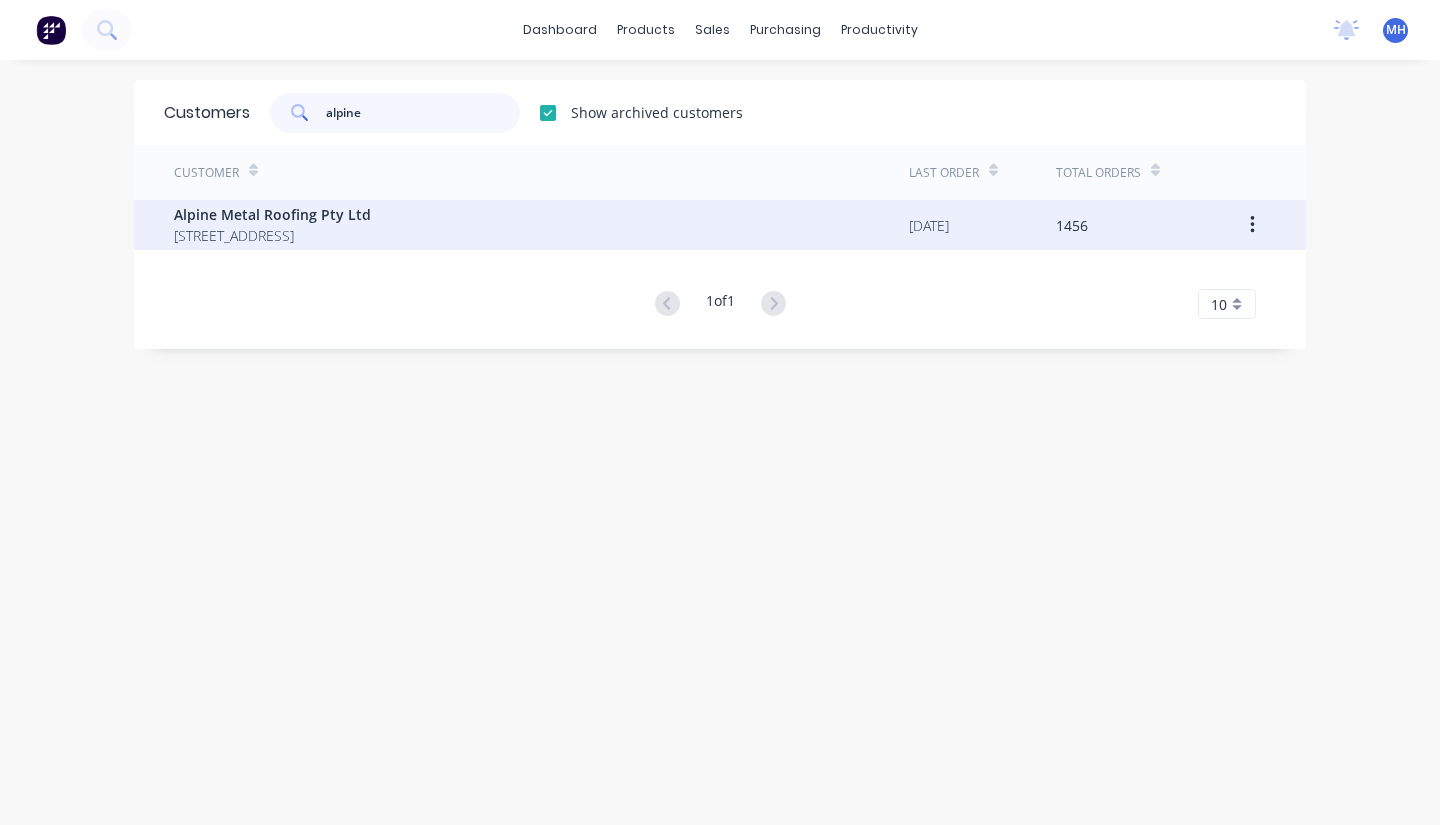 type on "alpine" 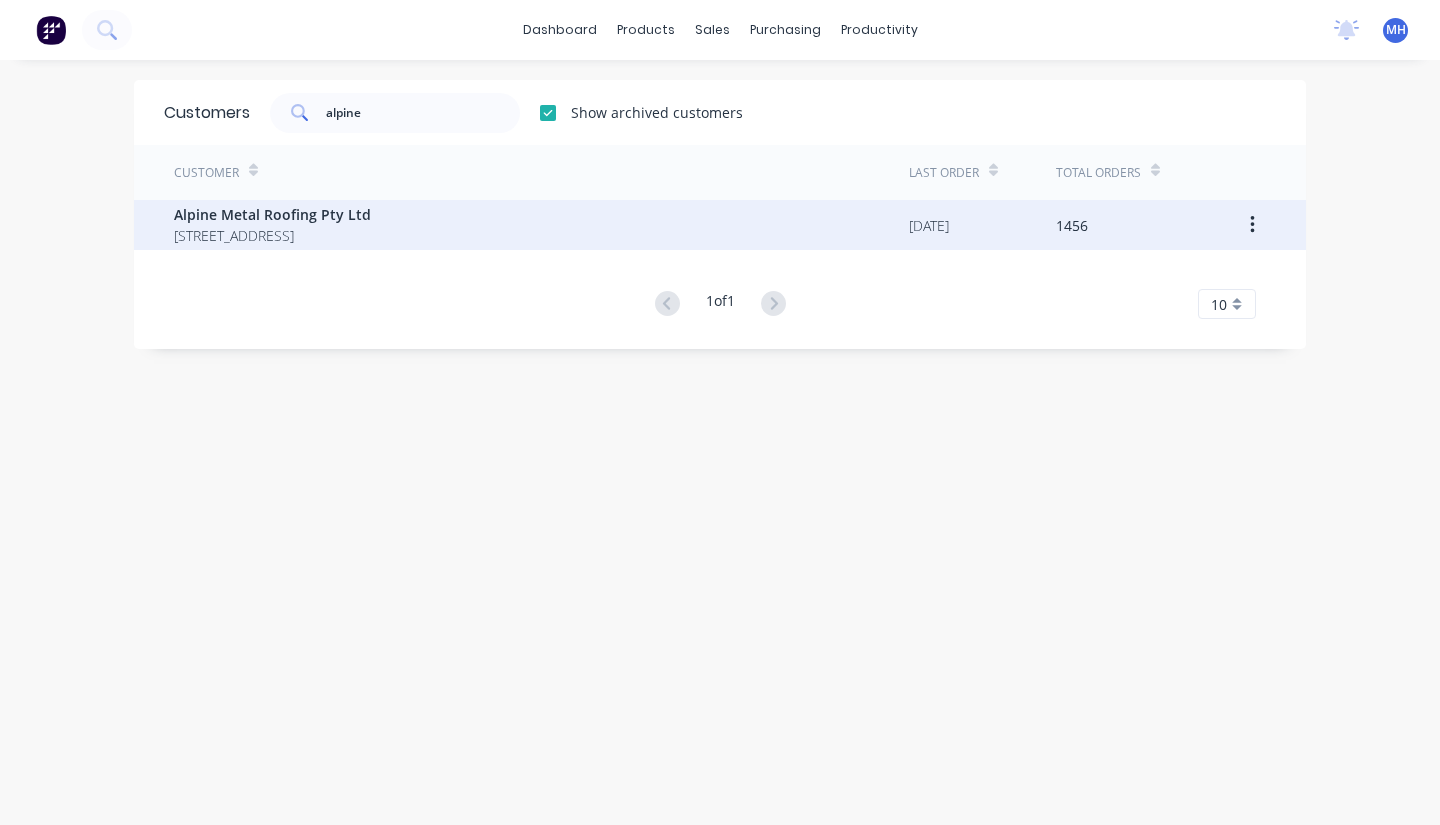 click on "5 Brigadoon Street Mansfield Queensland Australia" at bounding box center [272, 235] 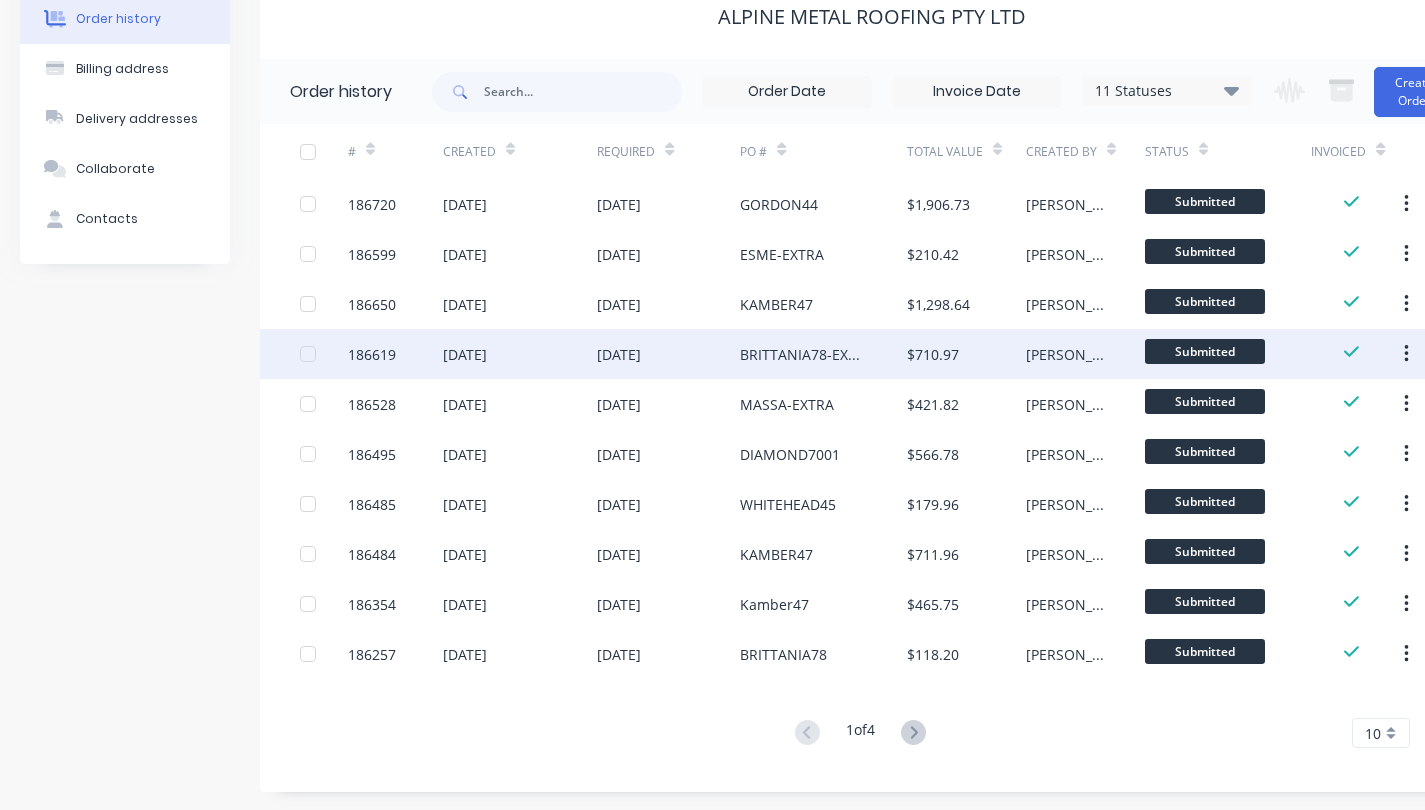 scroll, scrollTop: 108, scrollLeft: 0, axis: vertical 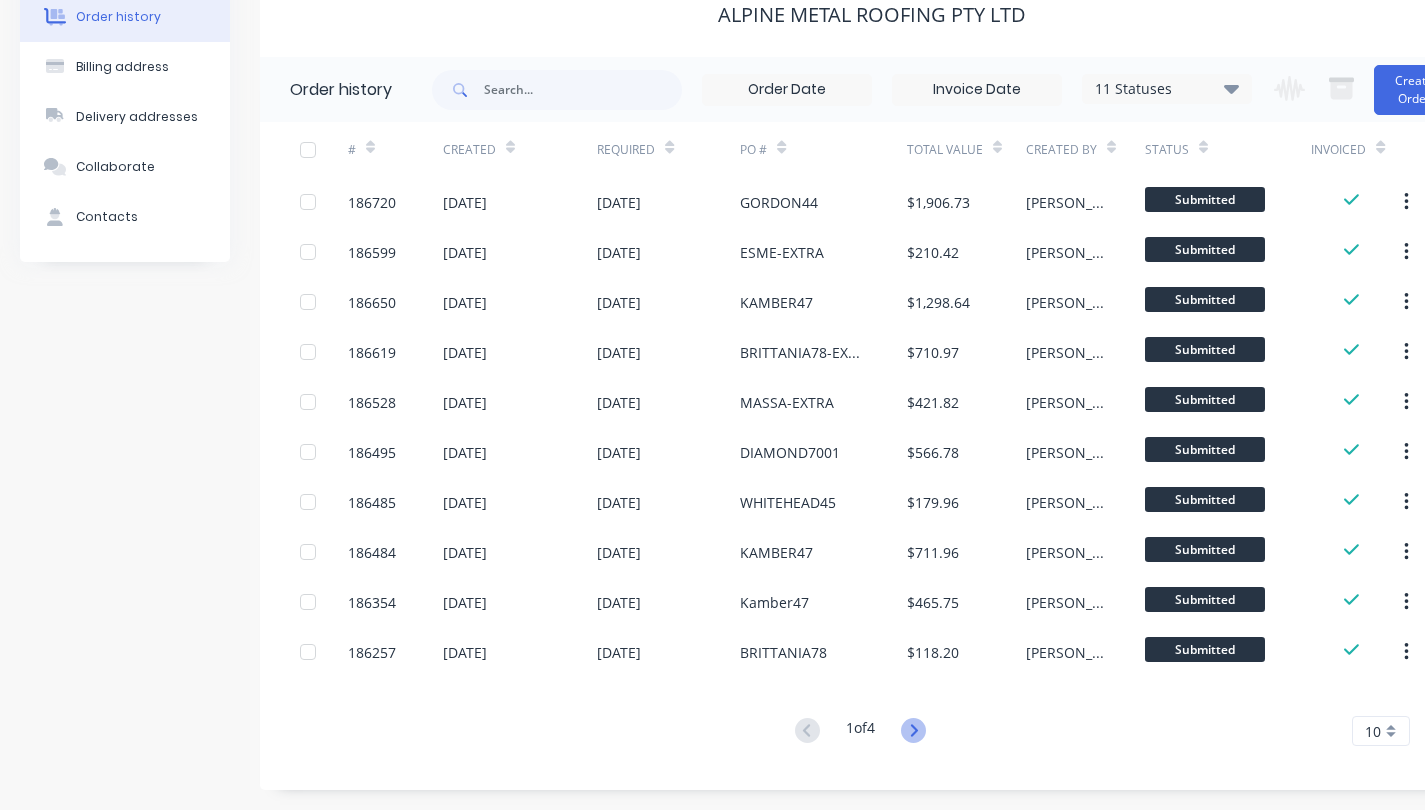 click 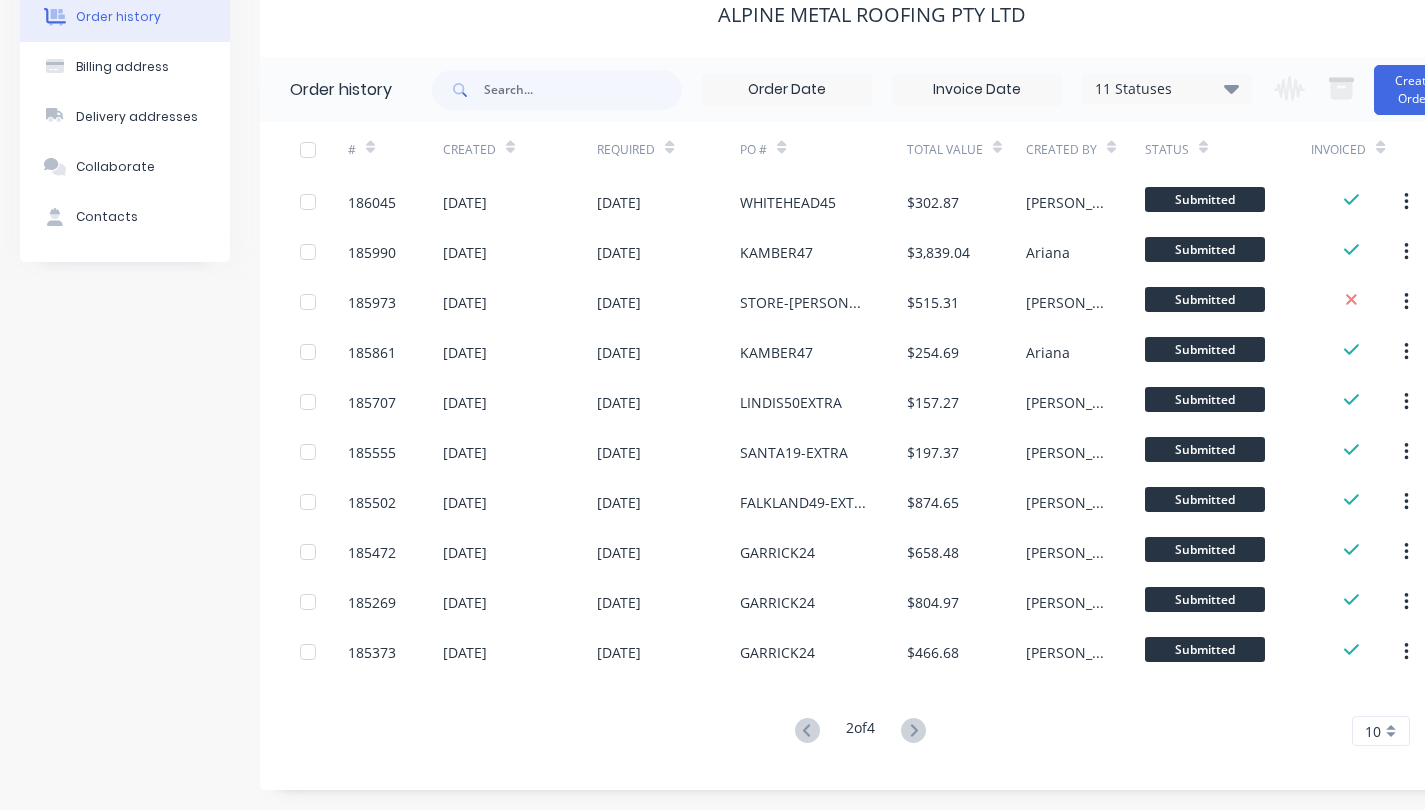 click 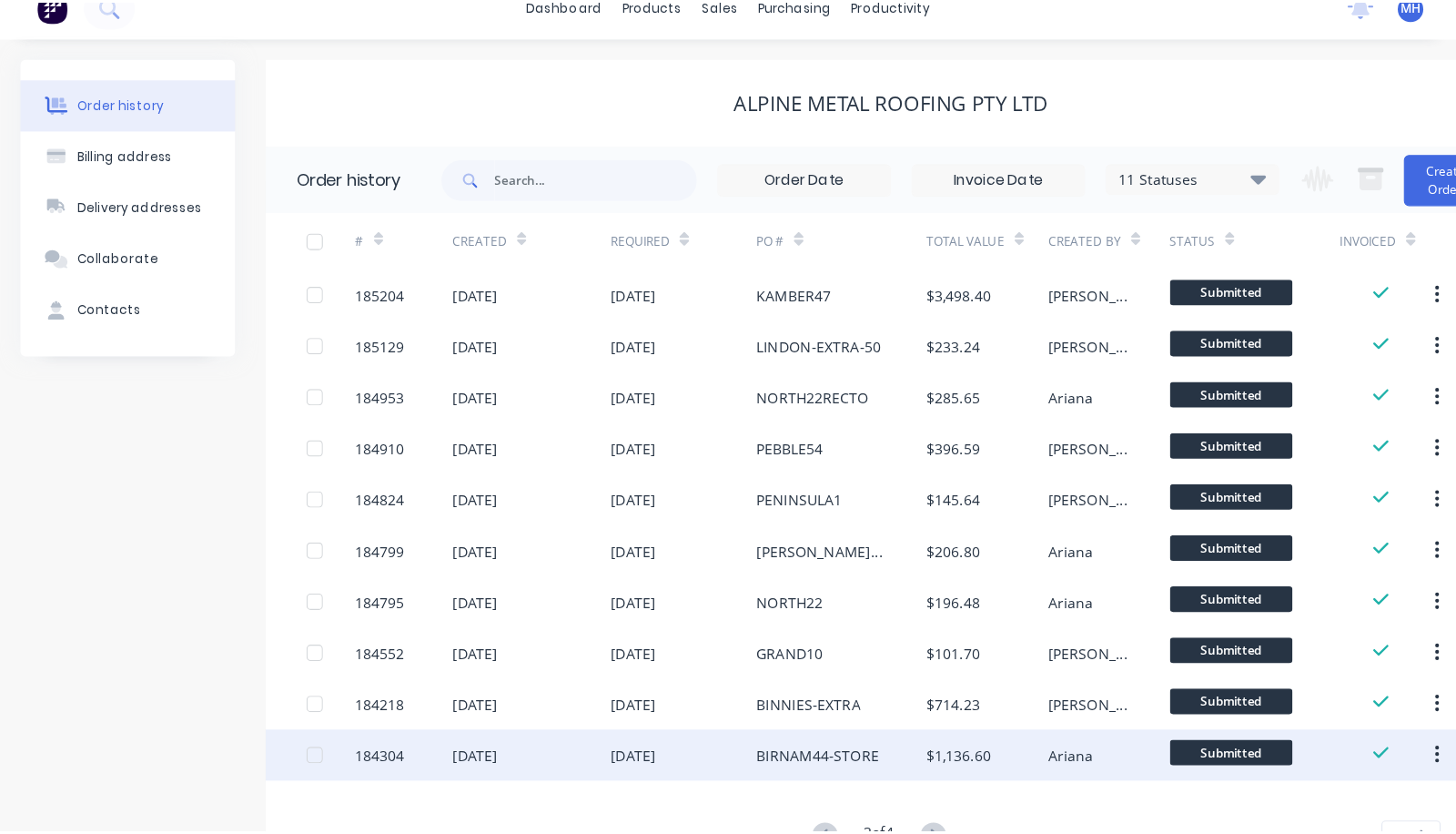 scroll, scrollTop: 0, scrollLeft: 0, axis: both 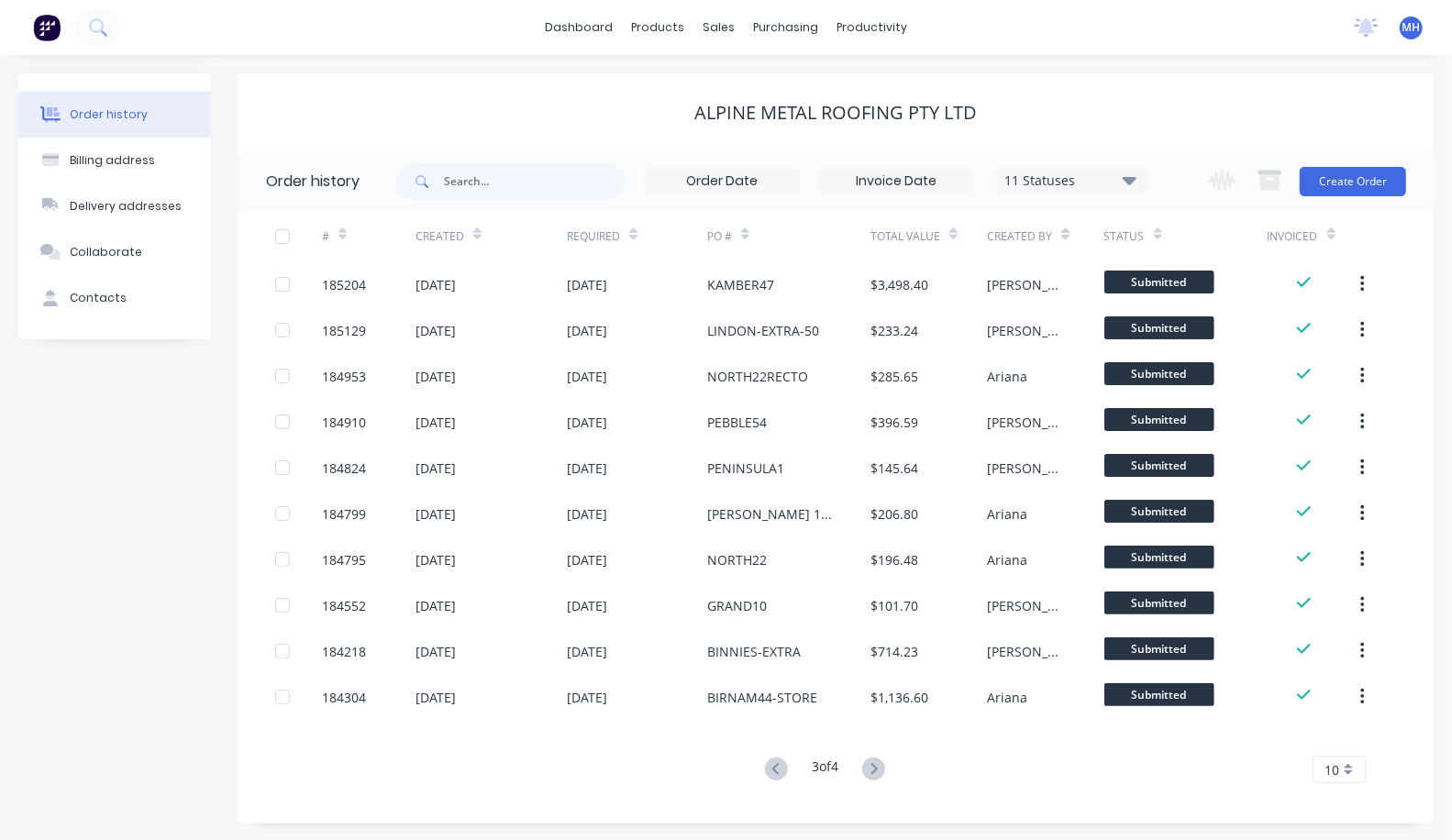 click 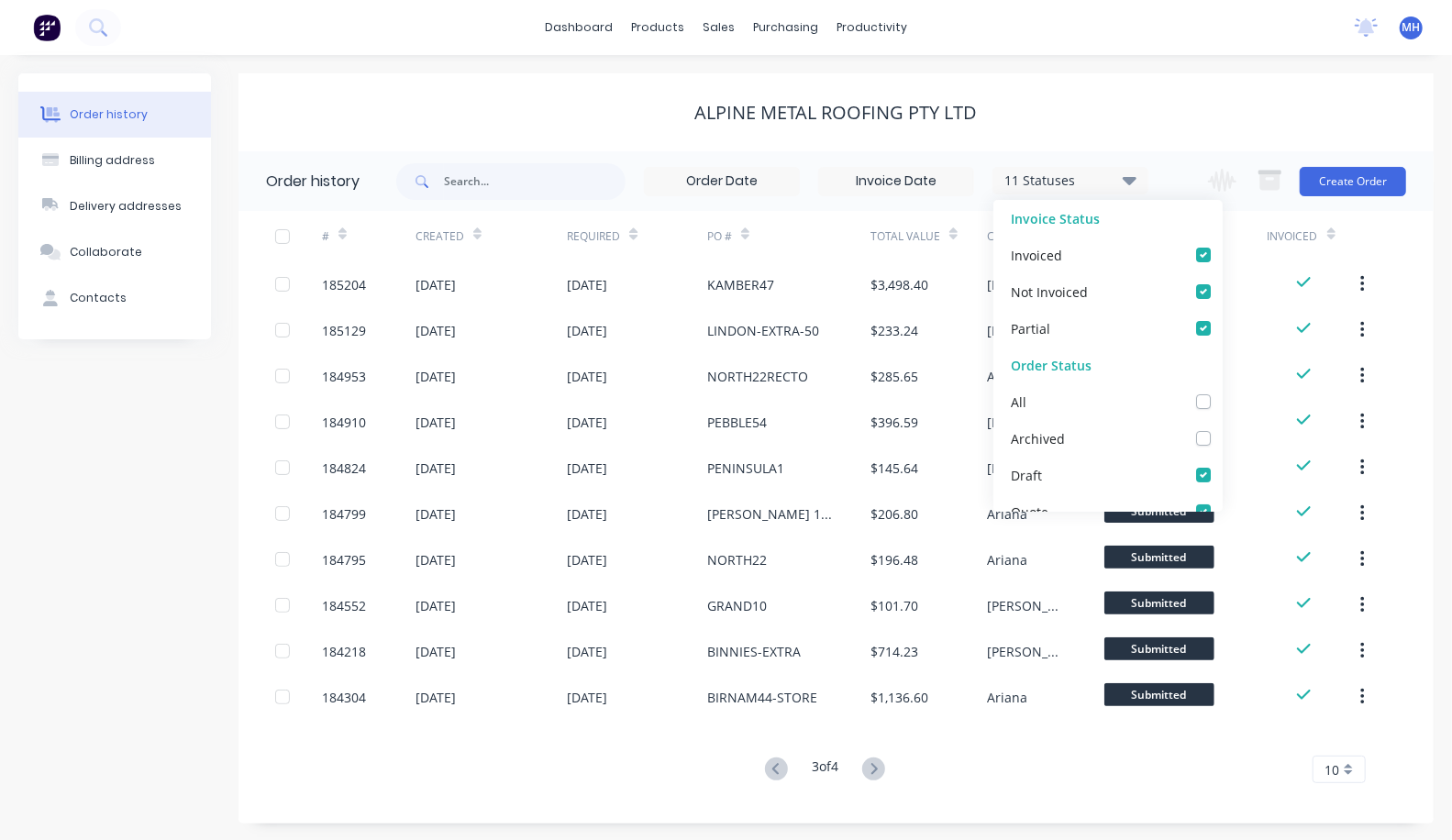 click 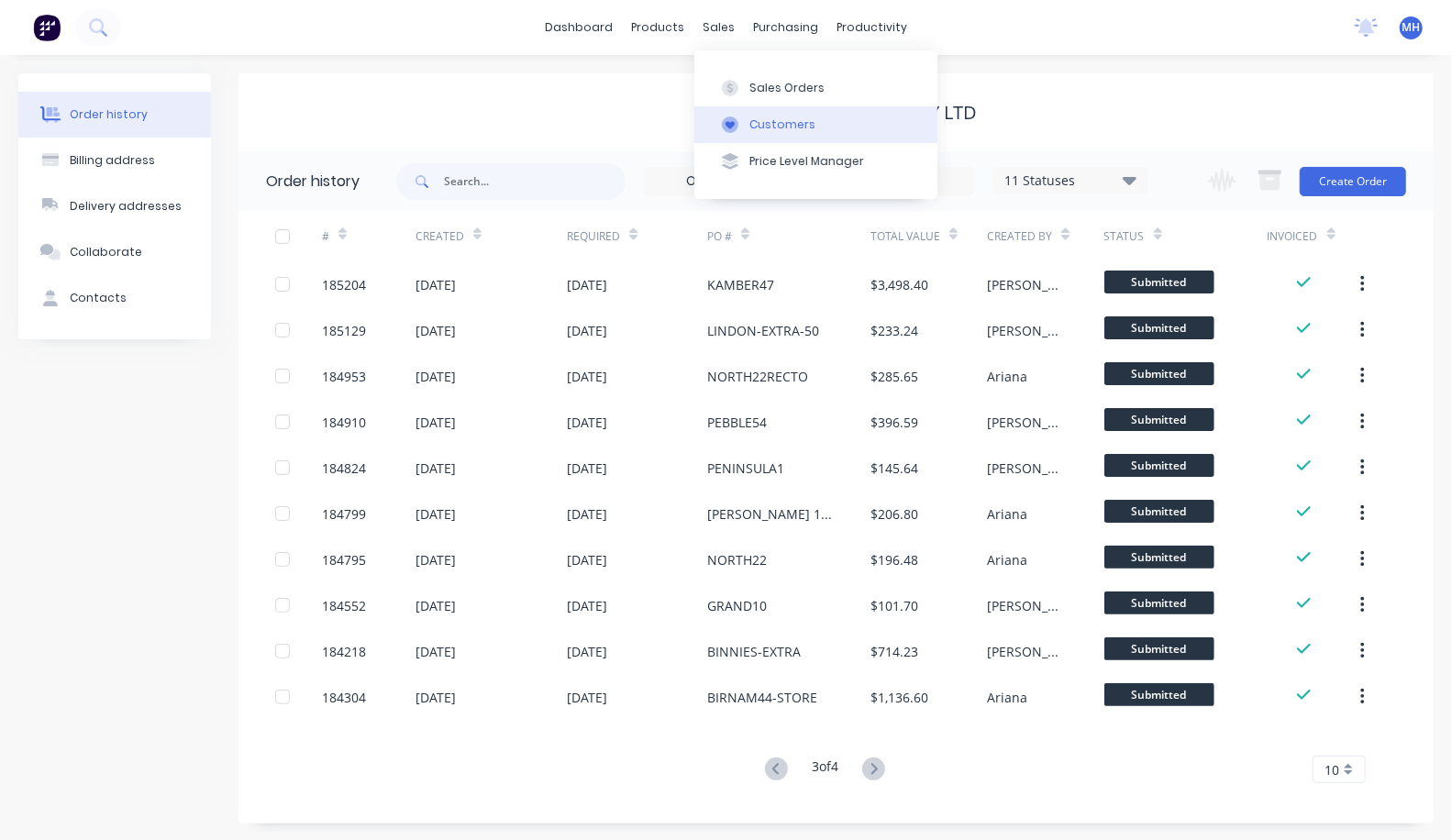 click on "Customers" at bounding box center [782, 125] 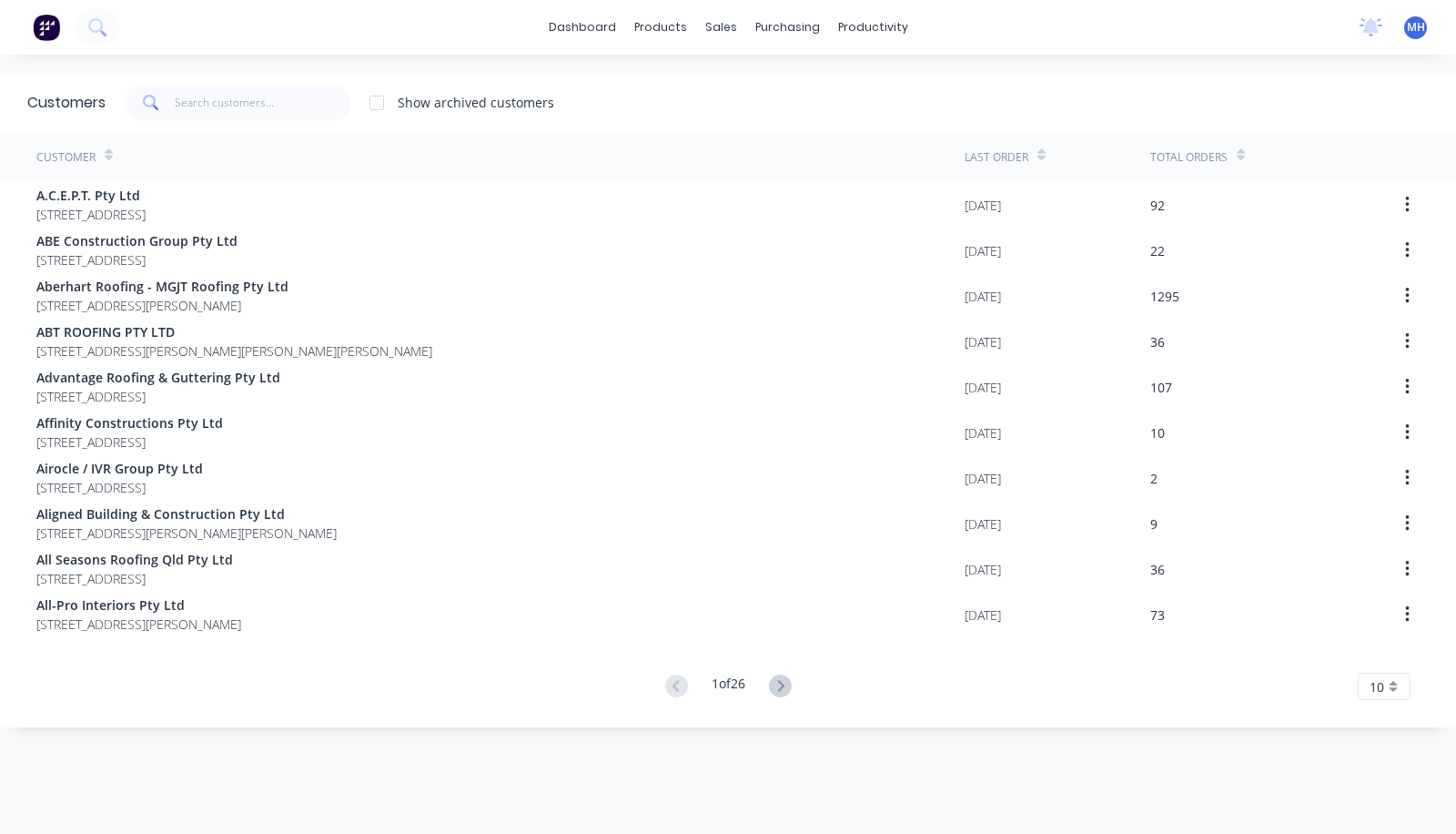 drag, startPoint x: 338, startPoint y: 570, endPoint x: 301, endPoint y: 638, distance: 77 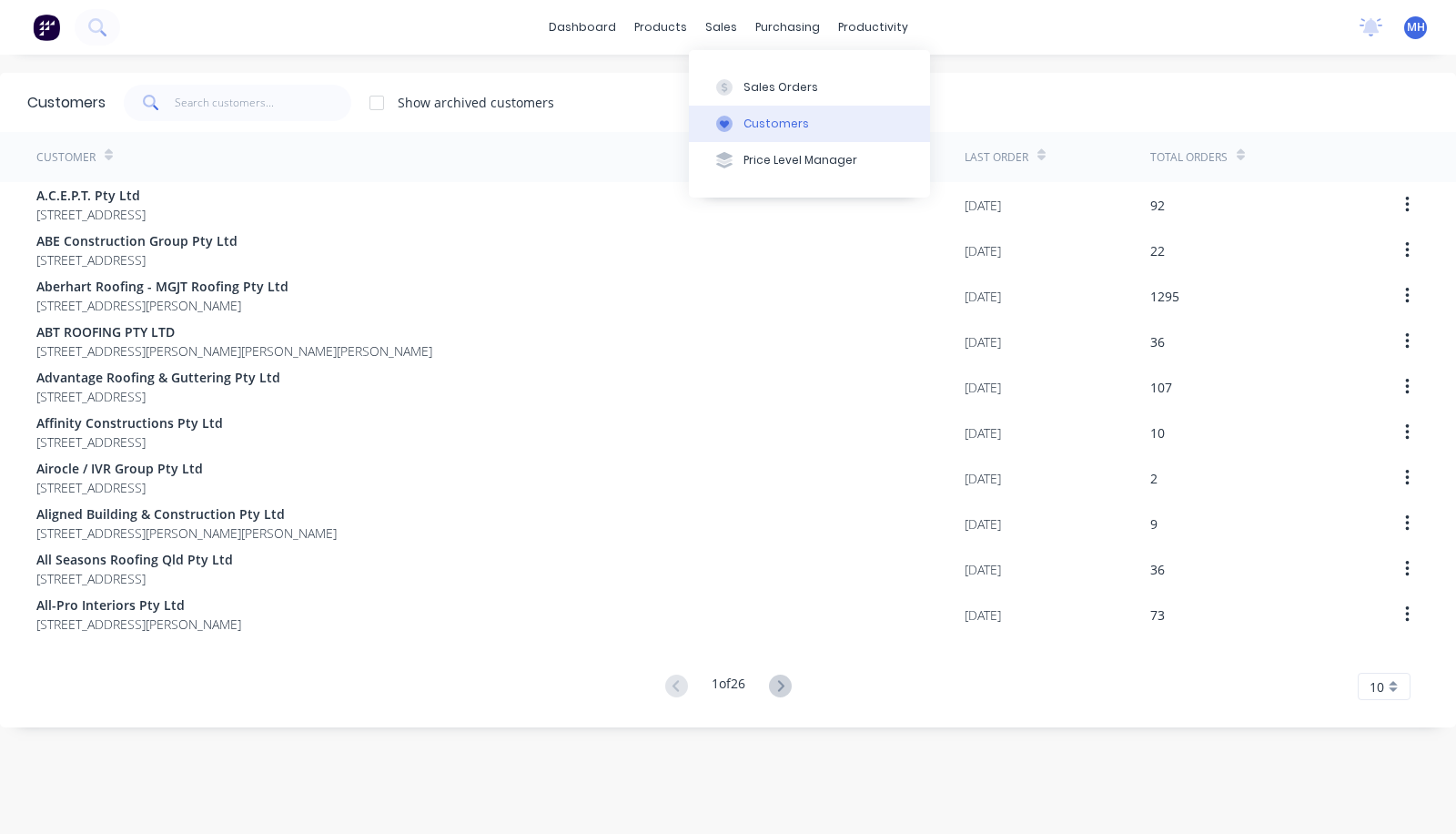 click 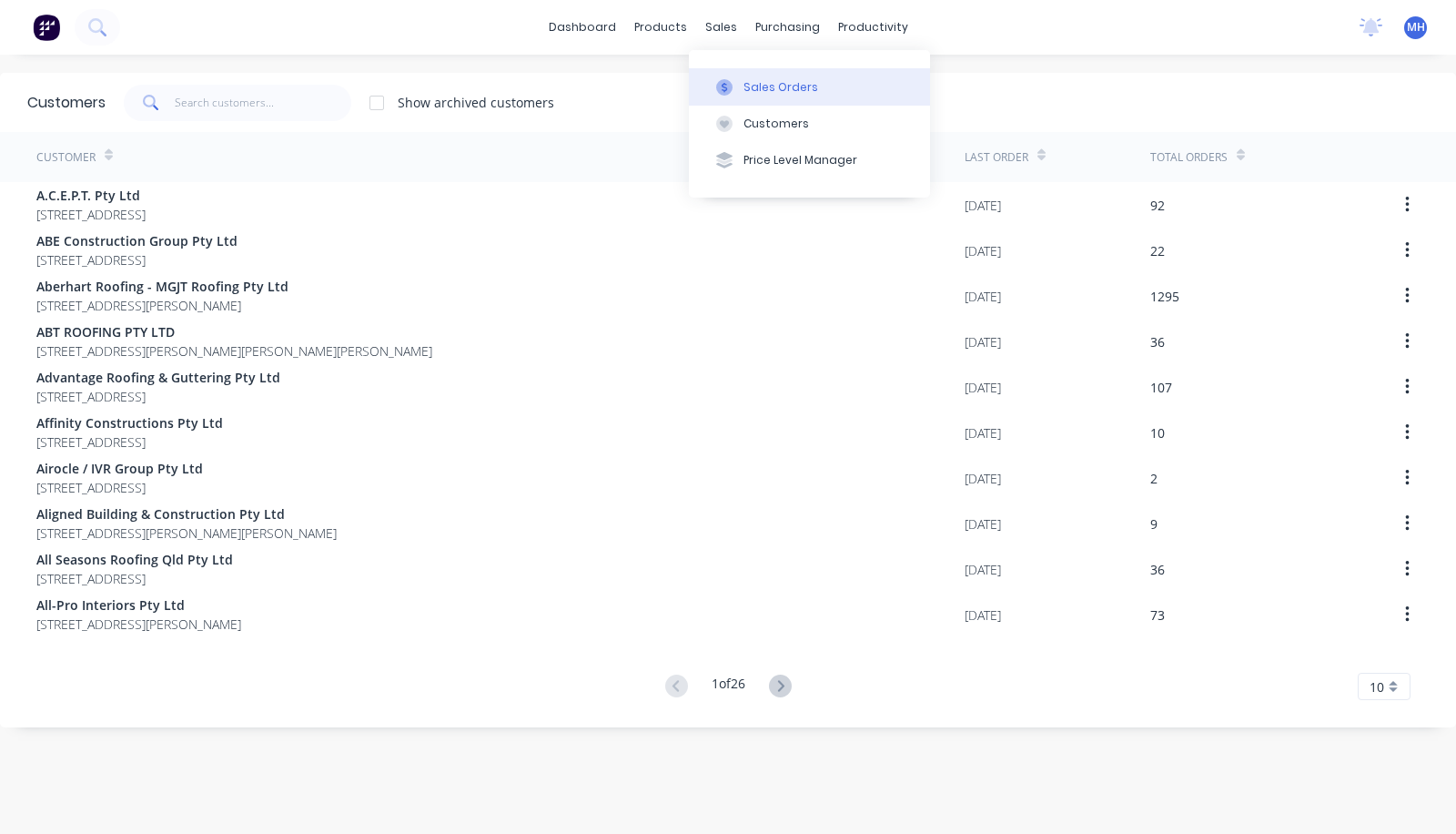 click 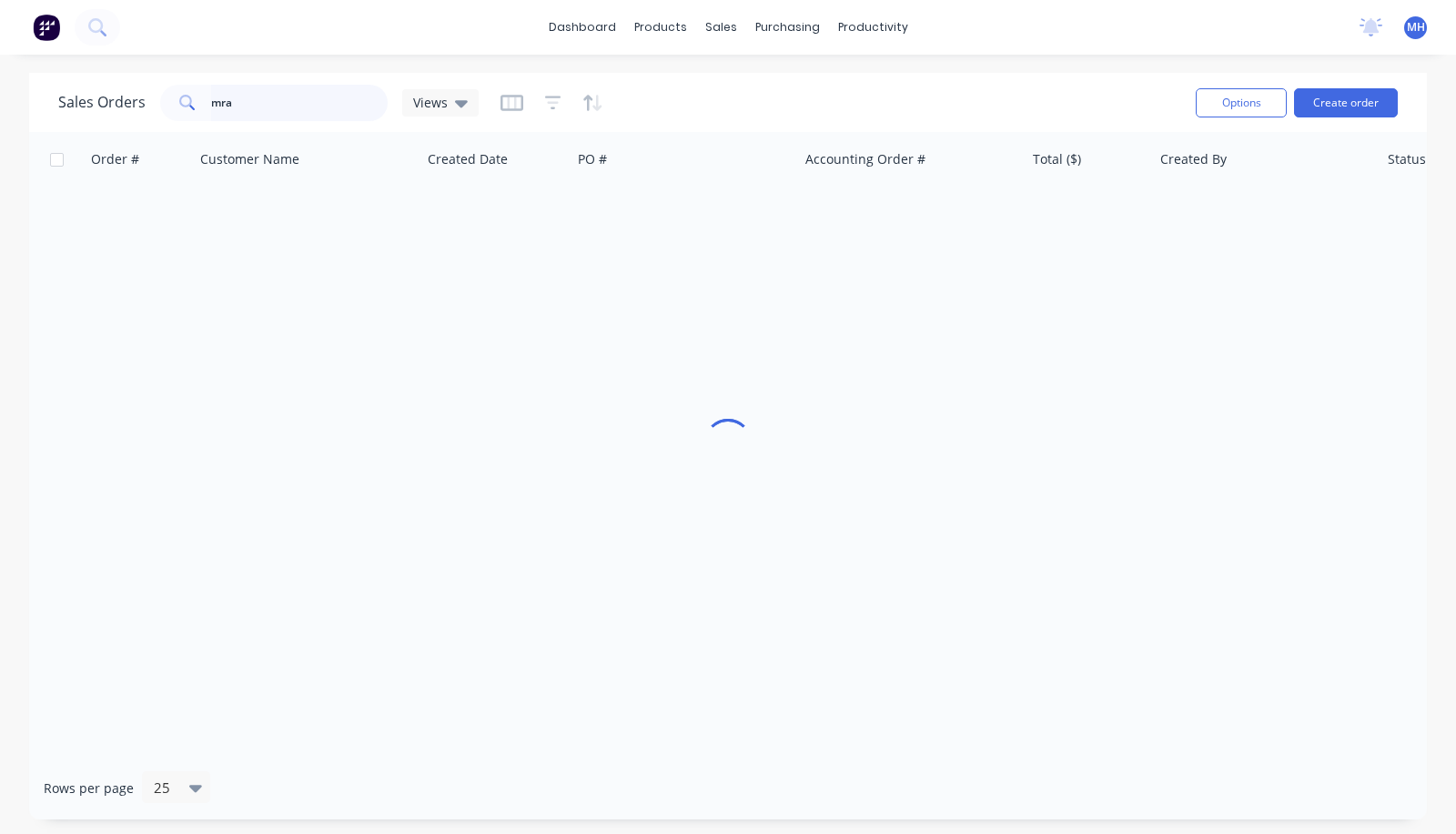 click on "mra" at bounding box center (299, 103) 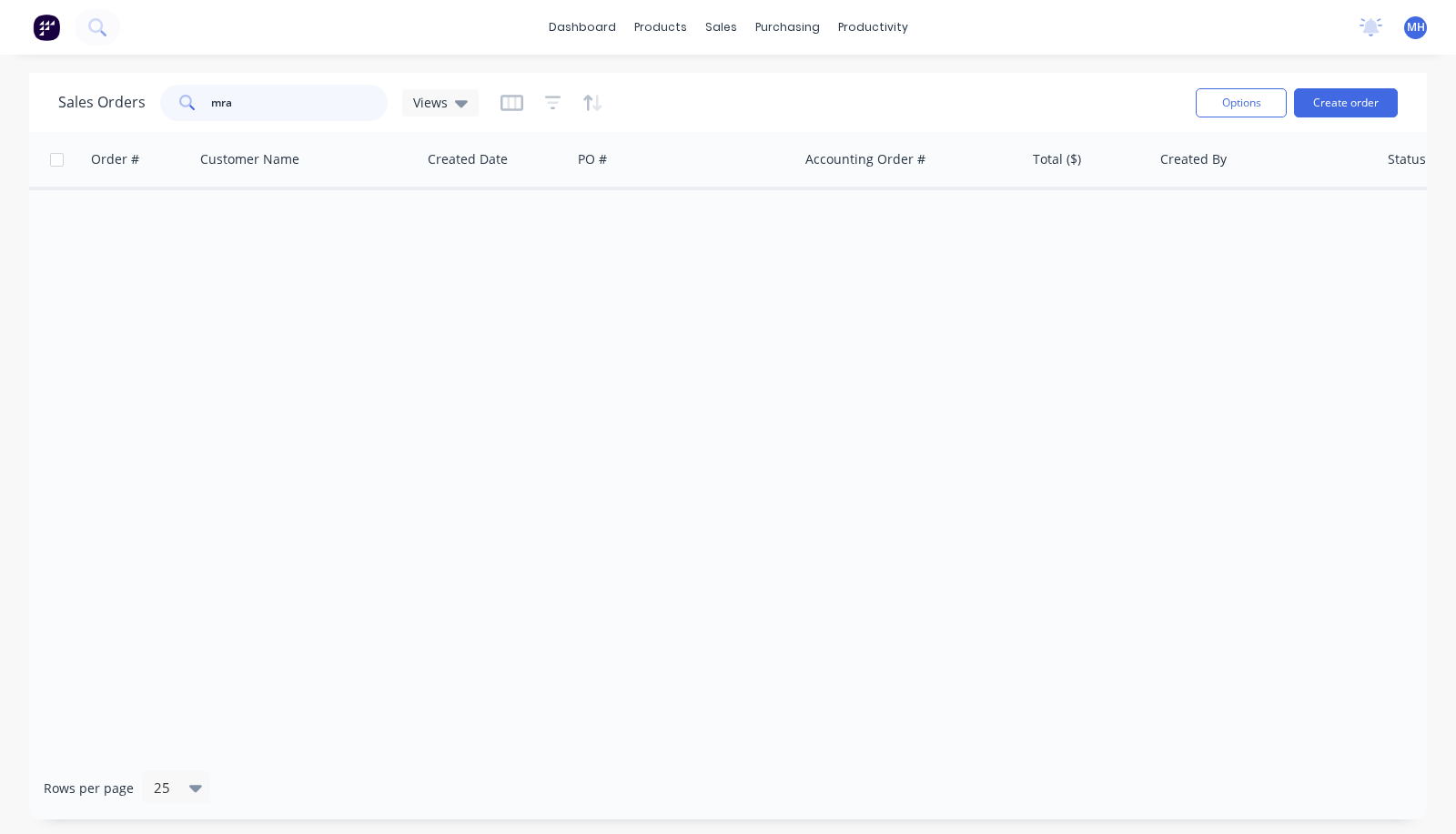 drag, startPoint x: 265, startPoint y: 105, endPoint x: 152, endPoint y: 97, distance: 113.2828 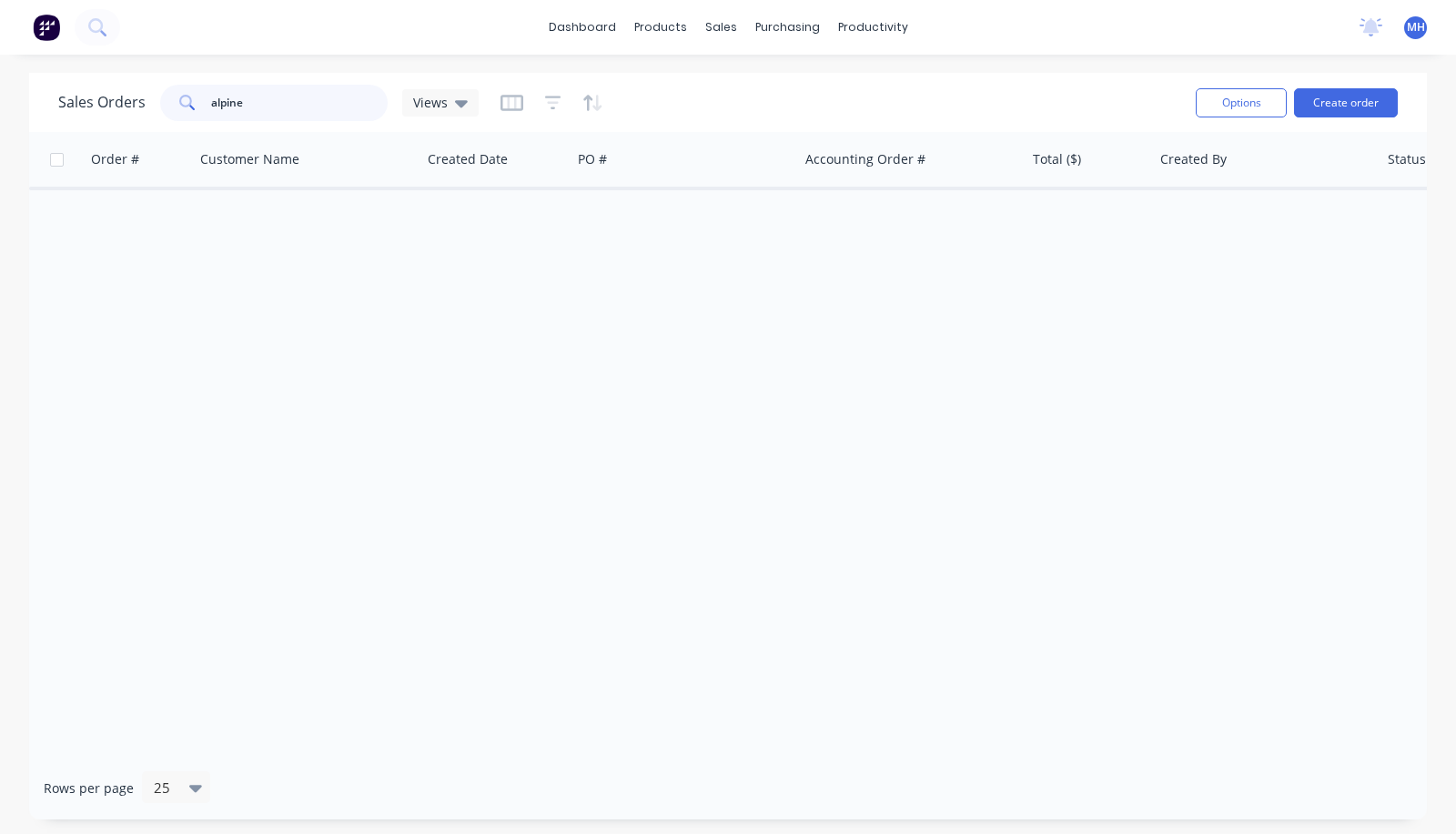 type on "alpine" 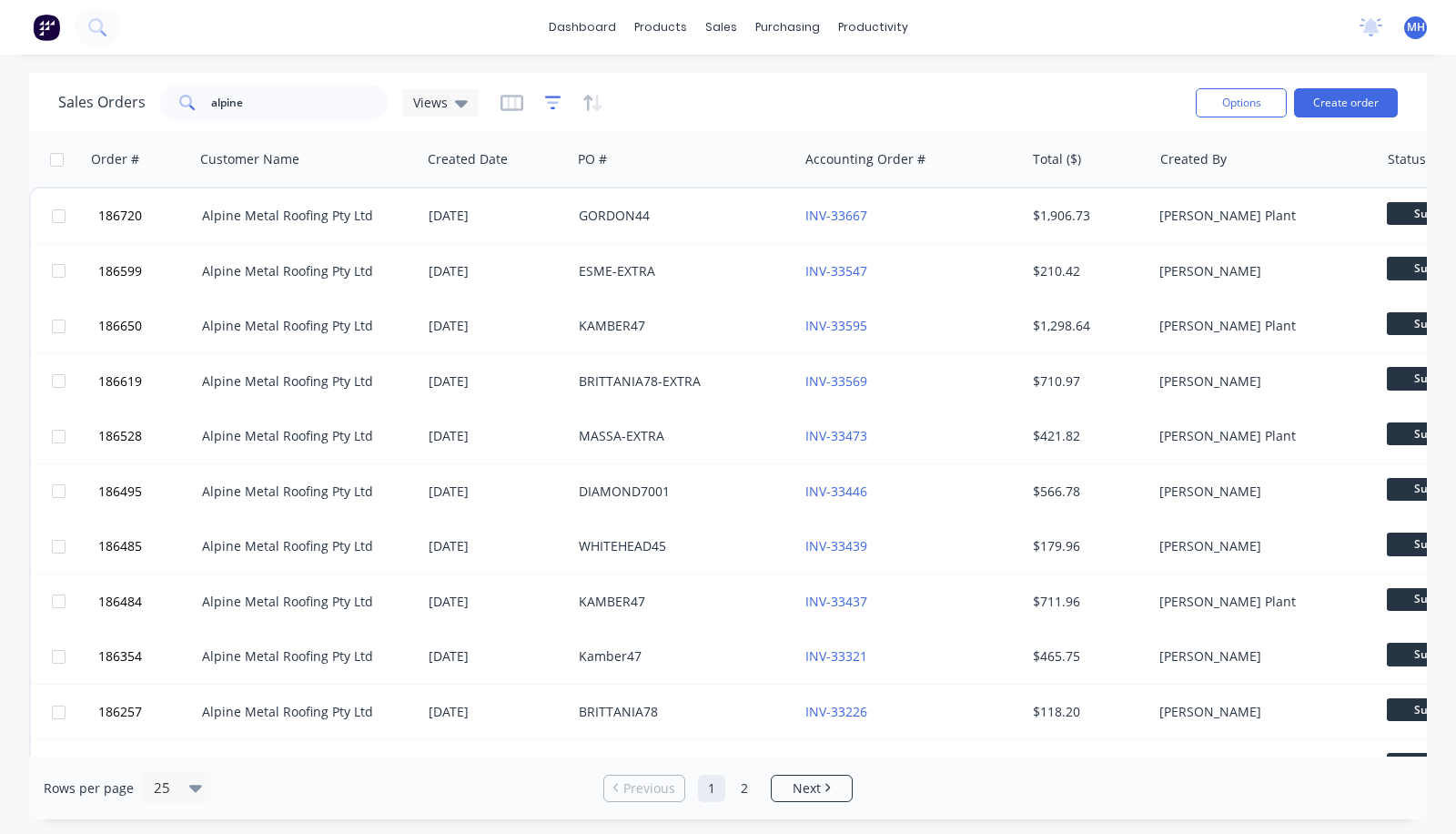 click 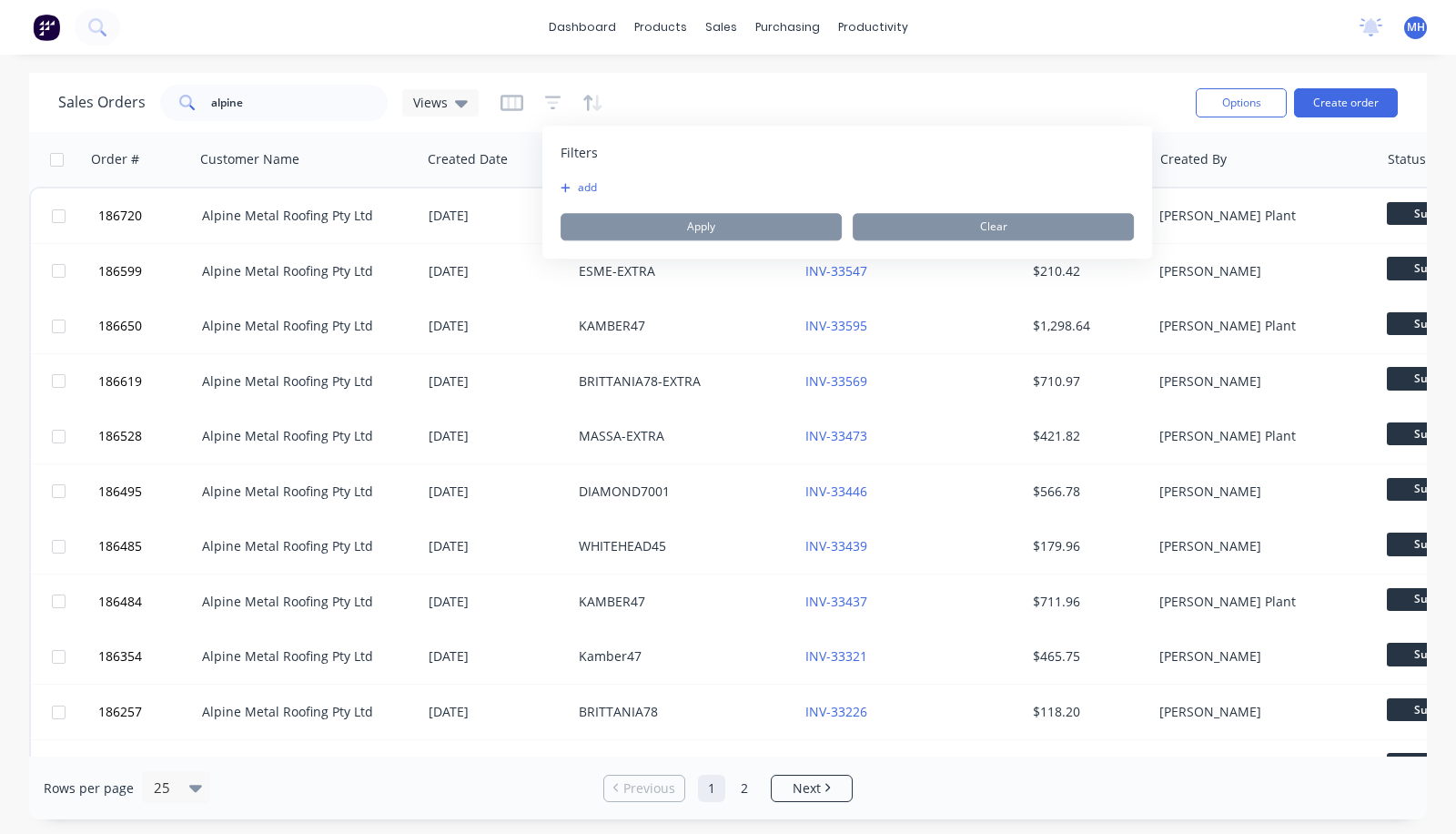 click on "add" at bounding box center [583, 188] 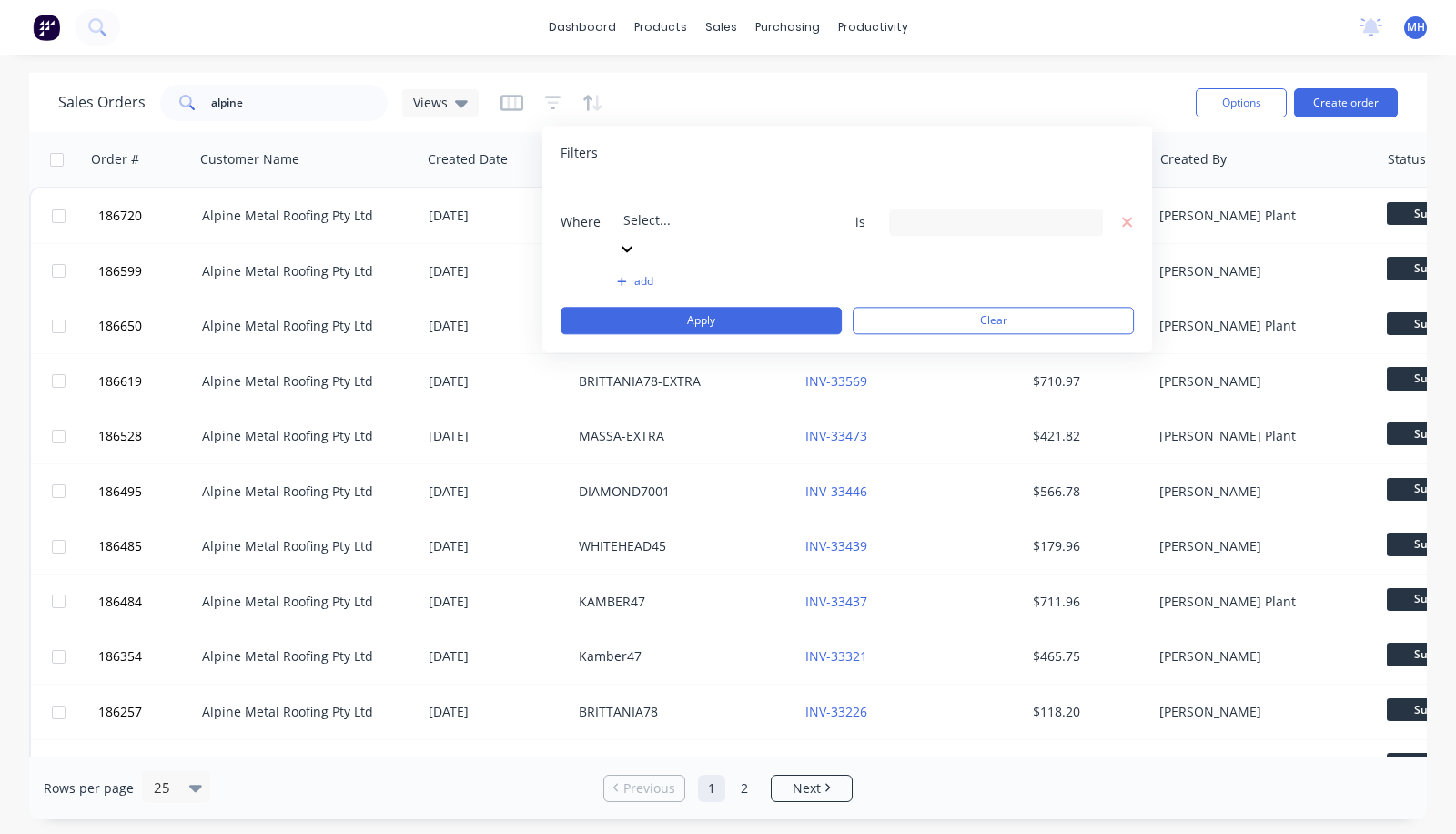 click 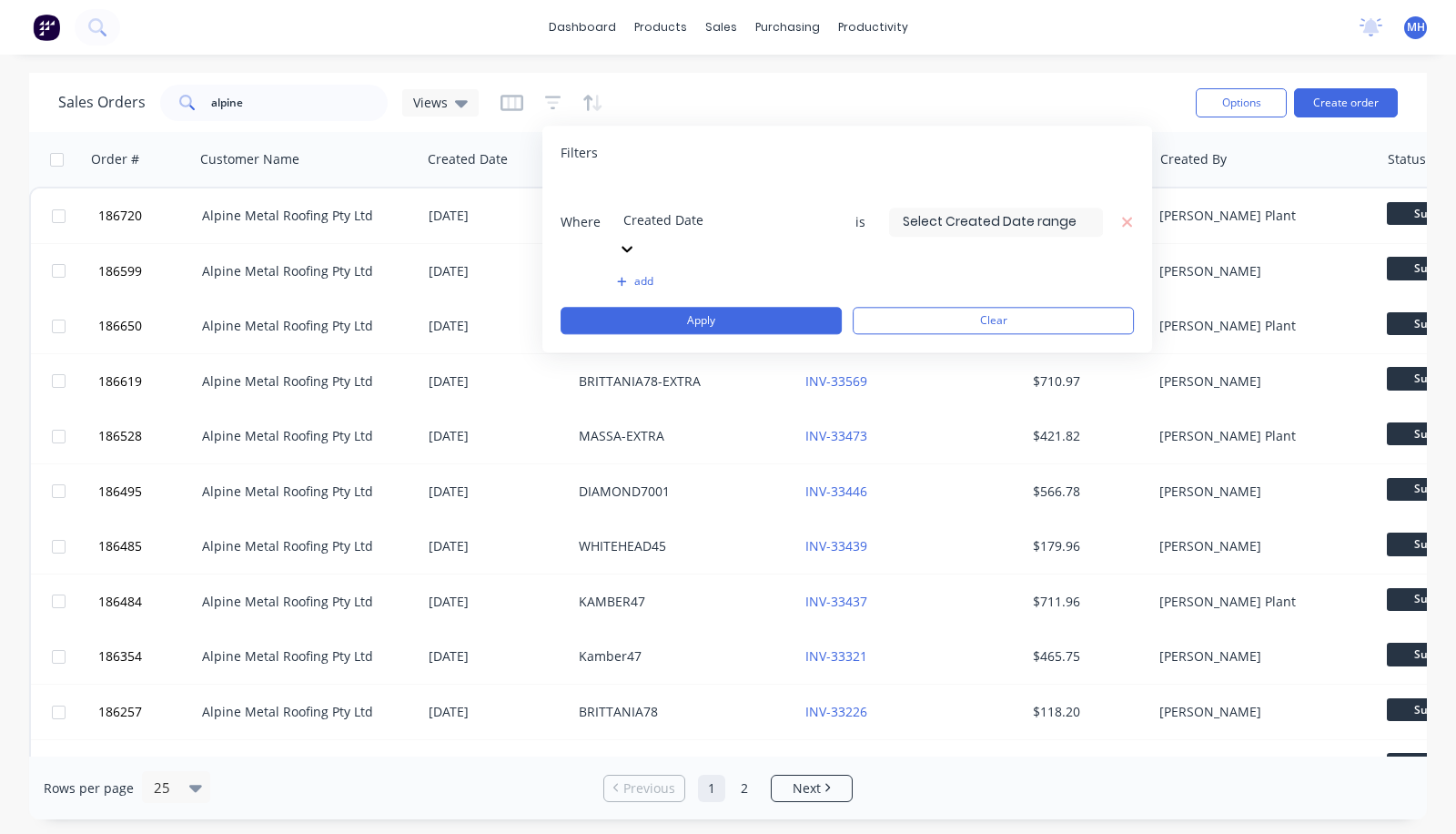 click at bounding box center (996, 222) 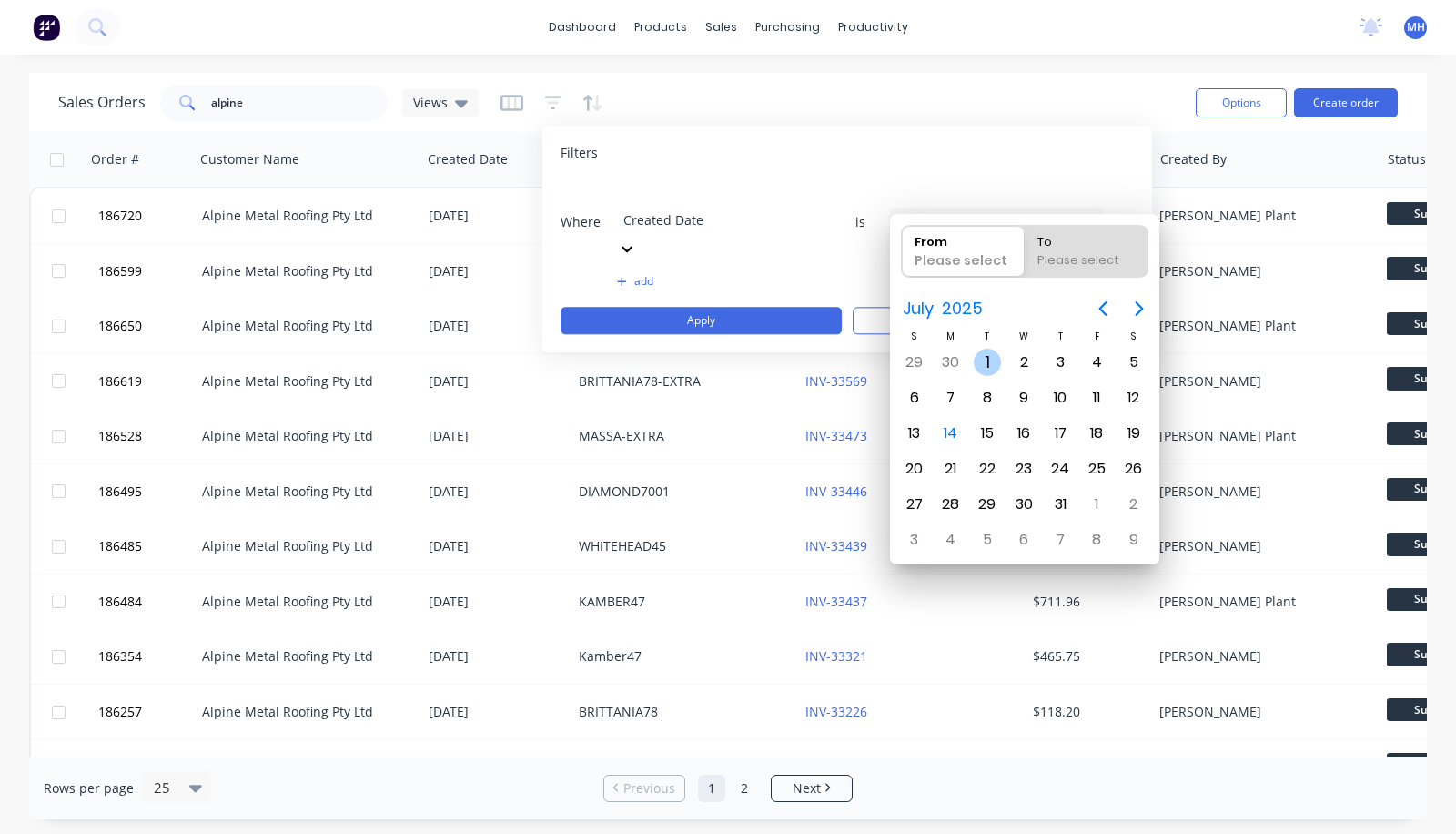 click on "1" at bounding box center [987, 362] 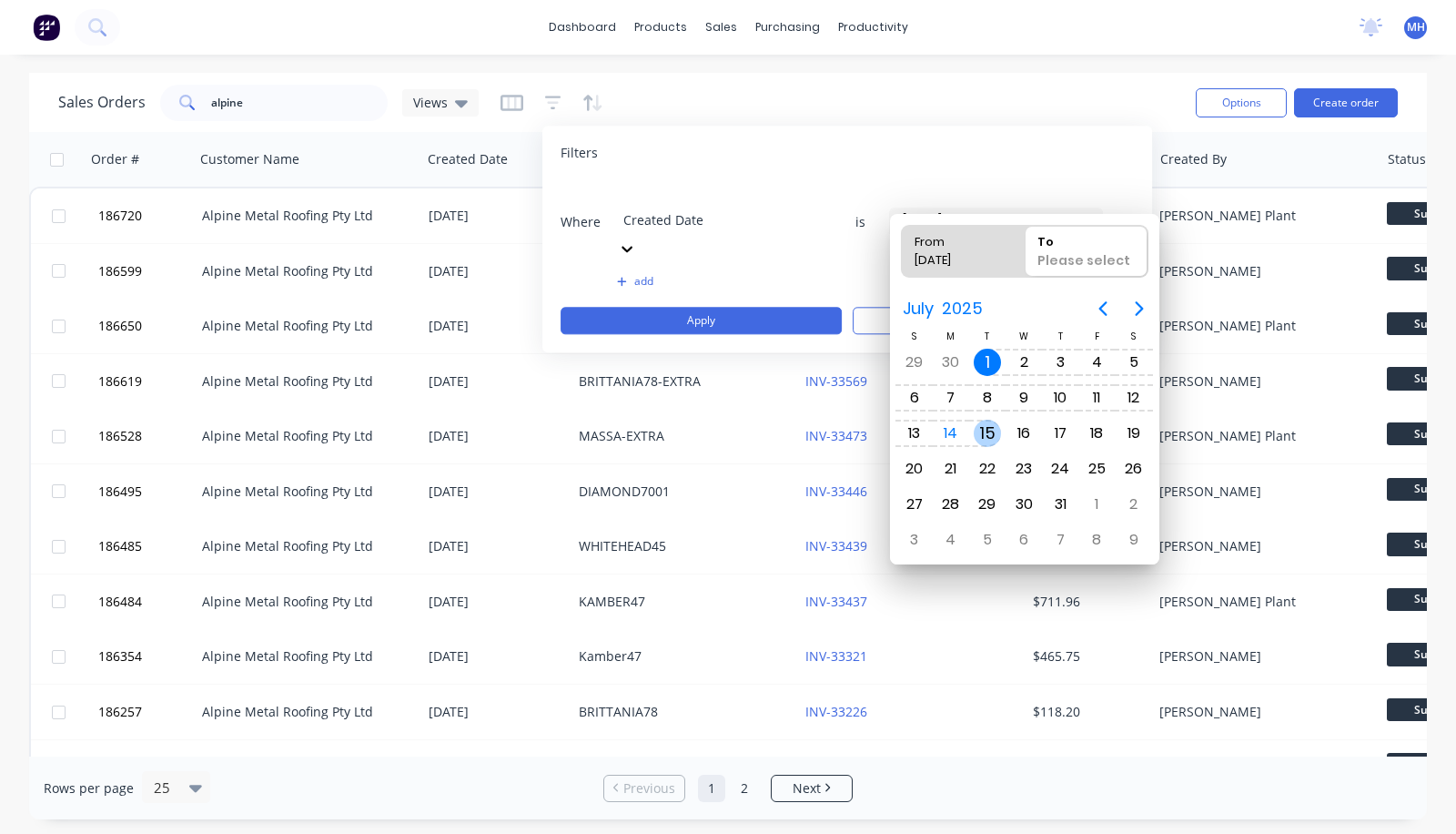 click on "15" at bounding box center (987, 433) 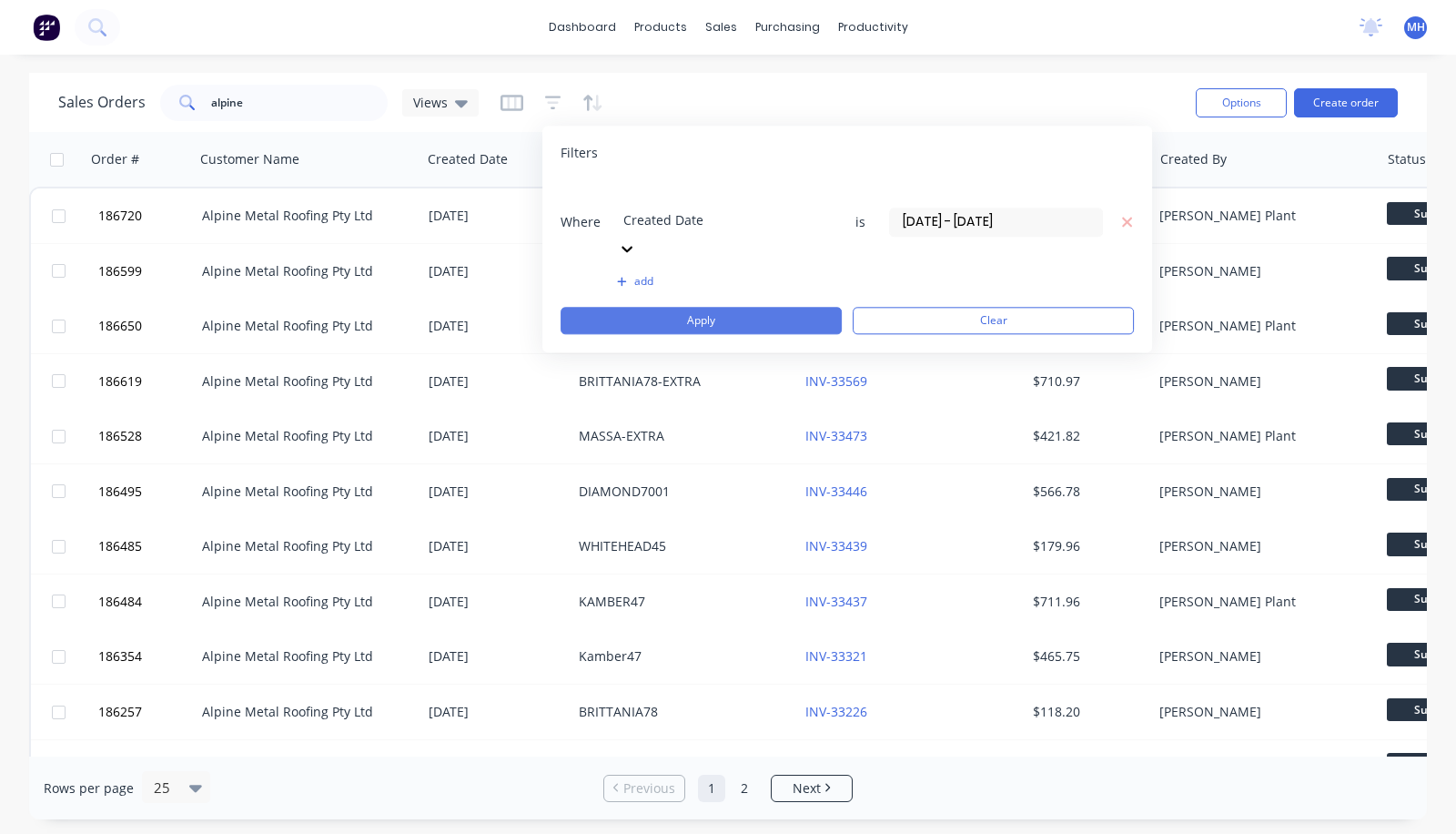 click on "Apply" at bounding box center [701, 320] 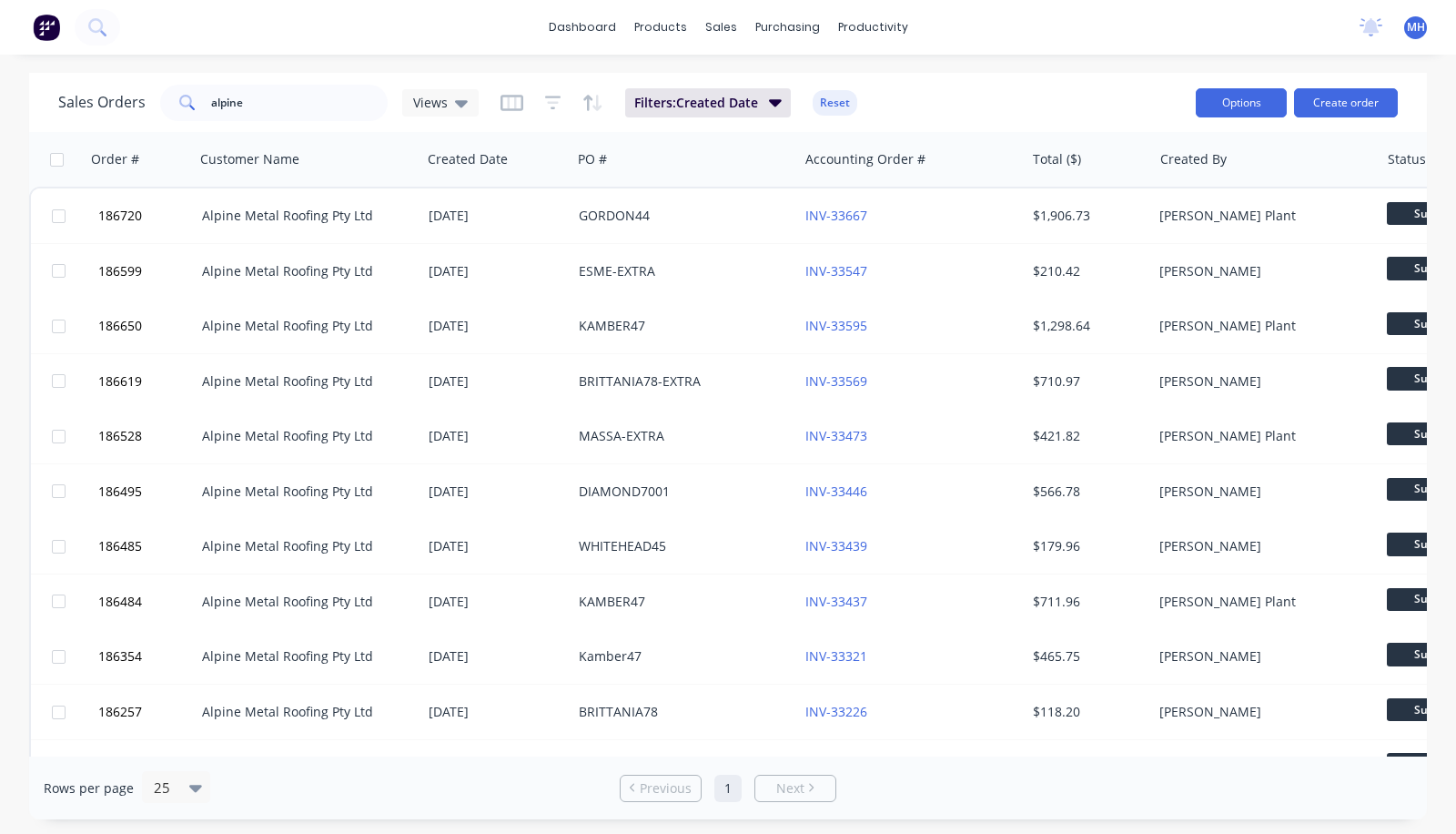 click on "Options" at bounding box center (1241, 103) 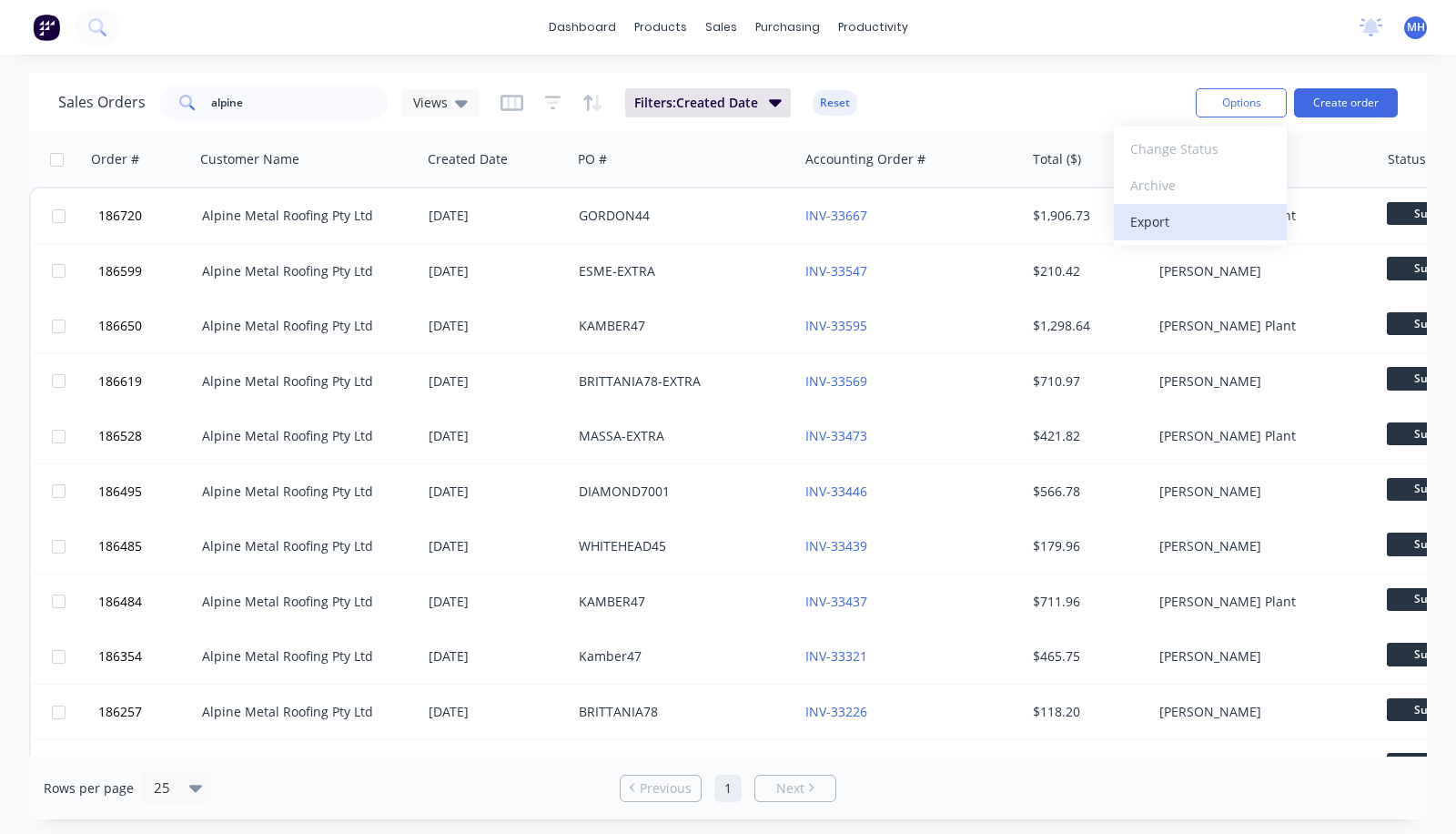 click on "Export" at bounding box center [1200, 221] 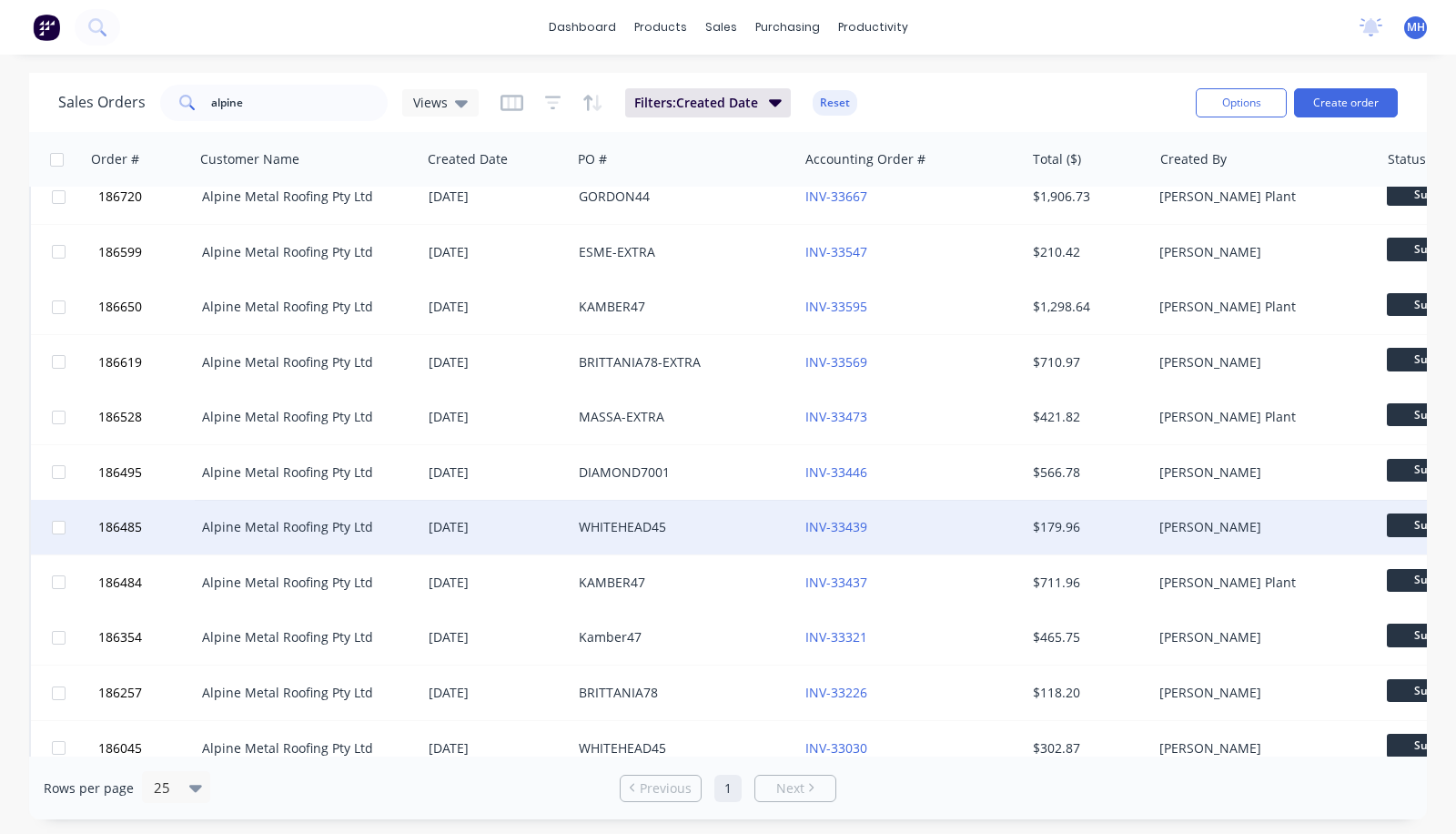 scroll, scrollTop: 0, scrollLeft: 0, axis: both 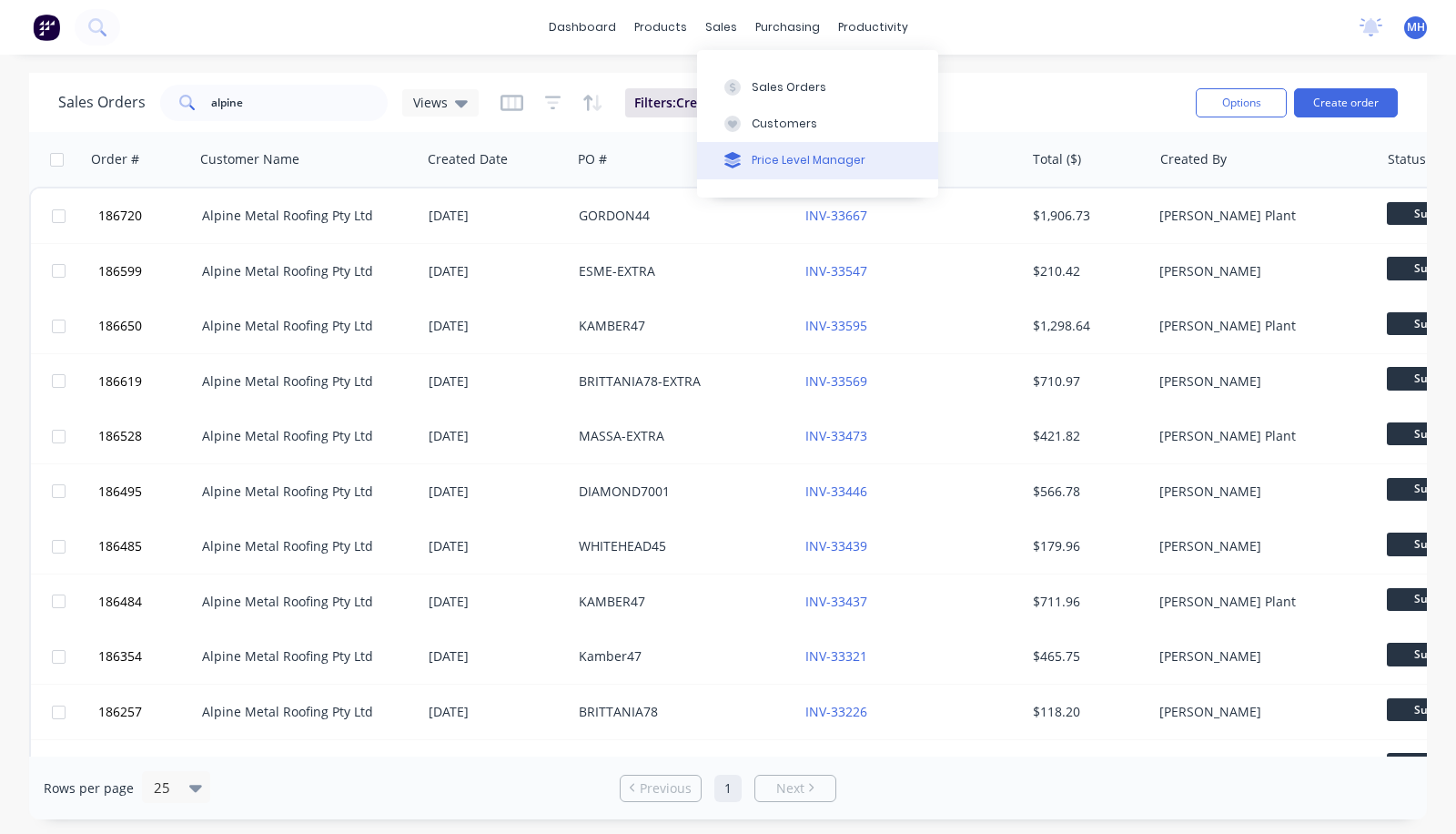 click on "Price Level Manager" at bounding box center (808, 160) 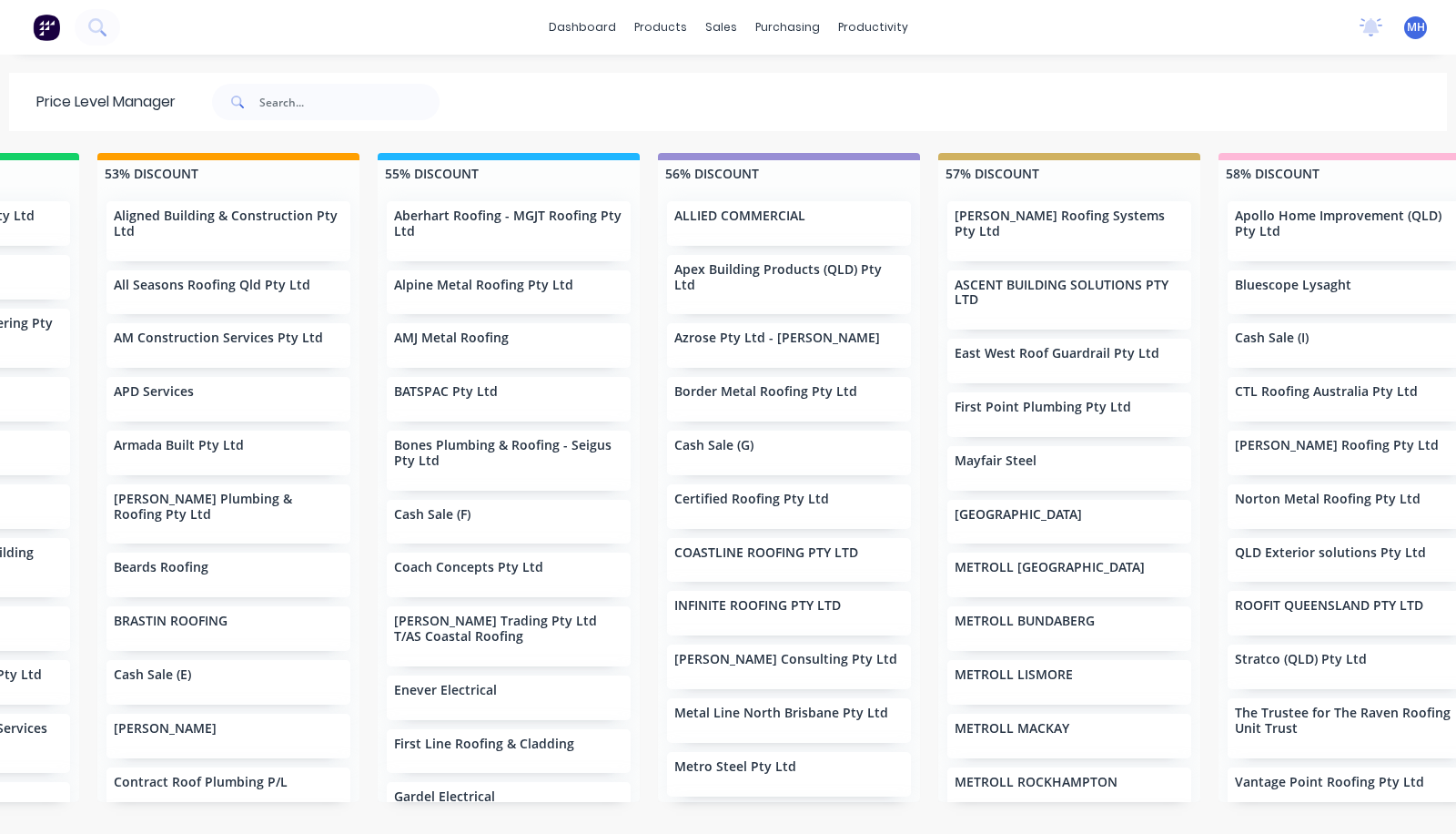 scroll, scrollTop: 0, scrollLeft: 1646, axis: horizontal 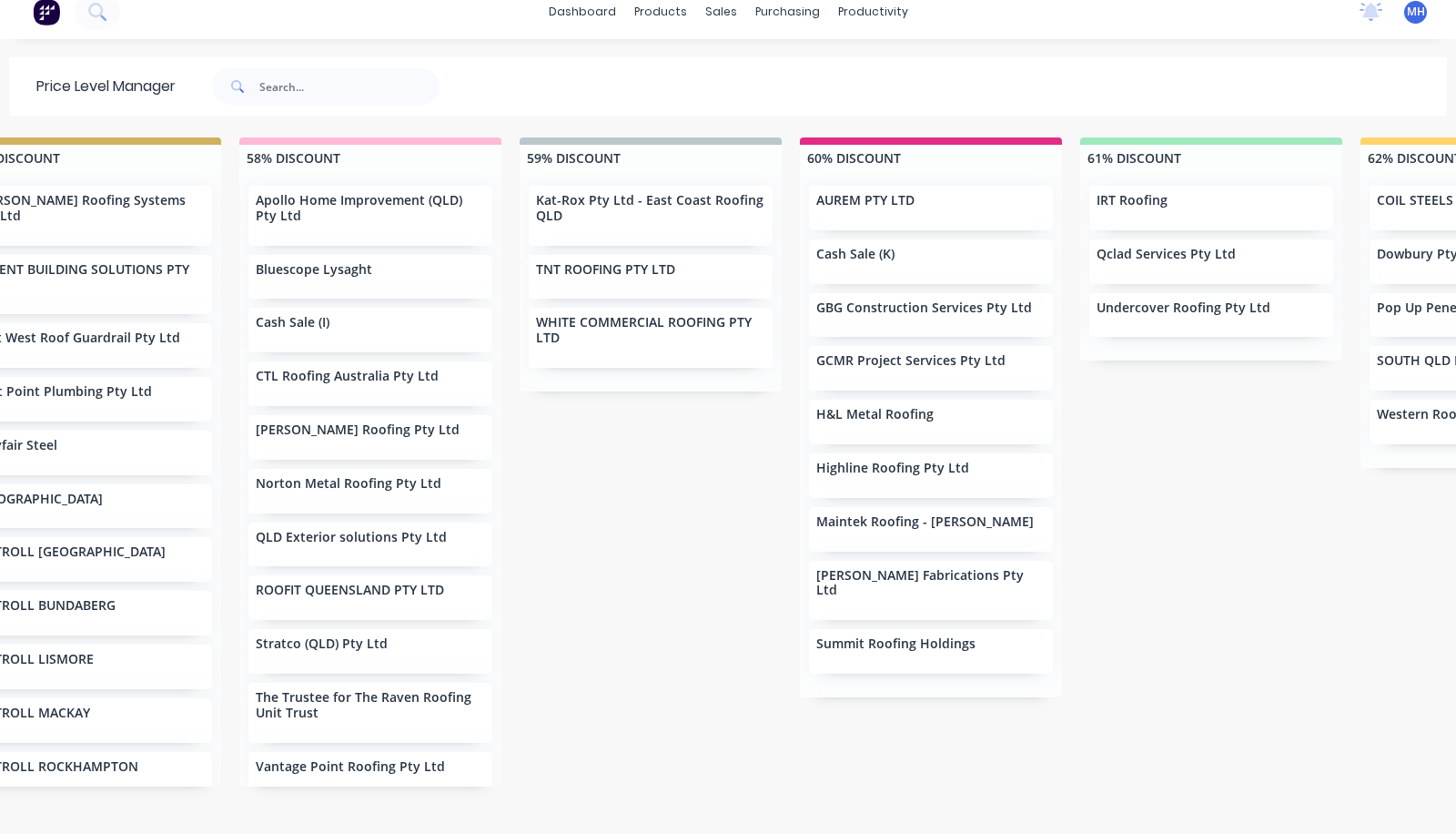 click on "TNT ROOFING PTY LTD" at bounding box center [605, 270] 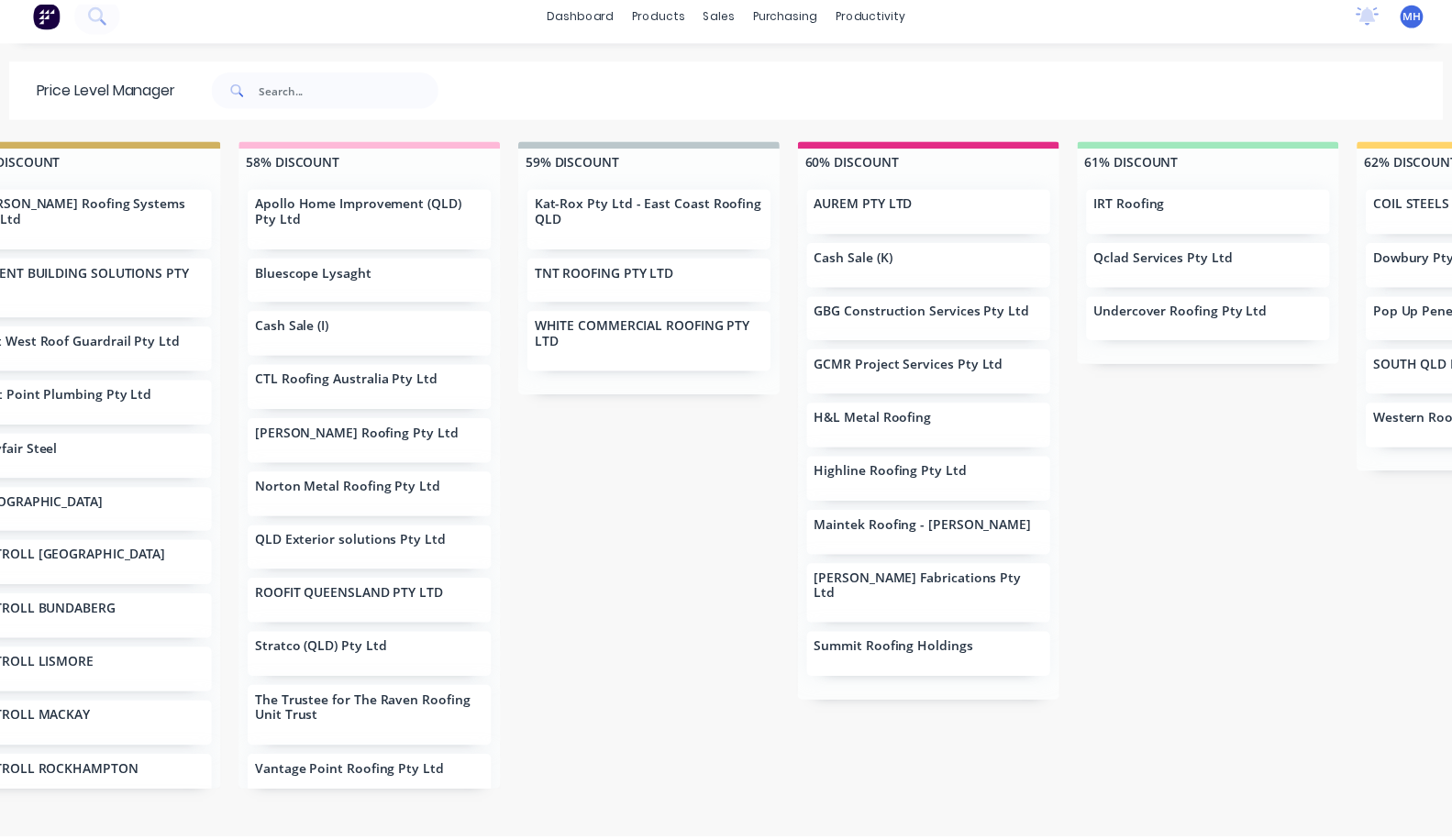 scroll, scrollTop: 0, scrollLeft: 0, axis: both 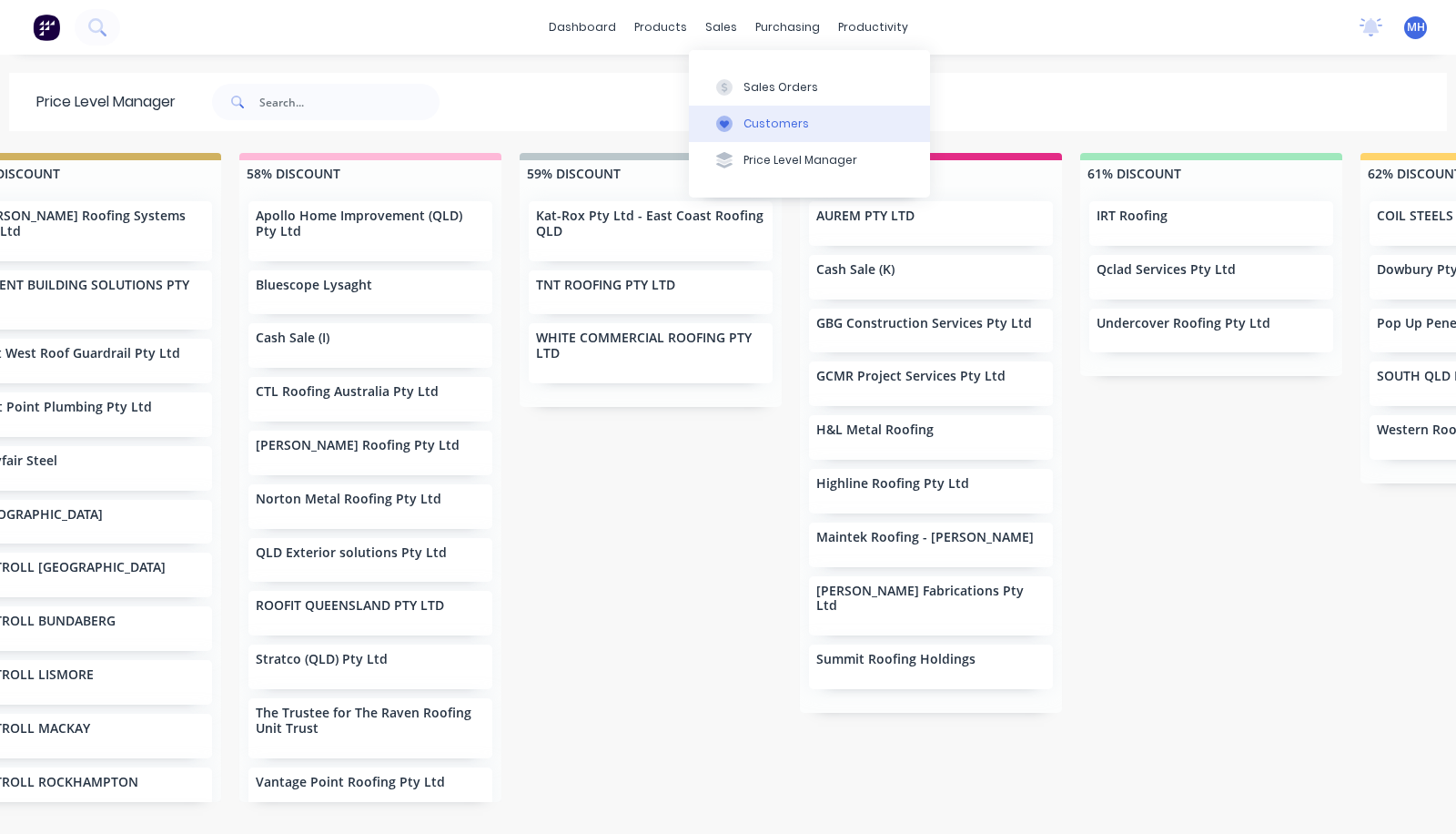 click on "Customers" at bounding box center (776, 124) 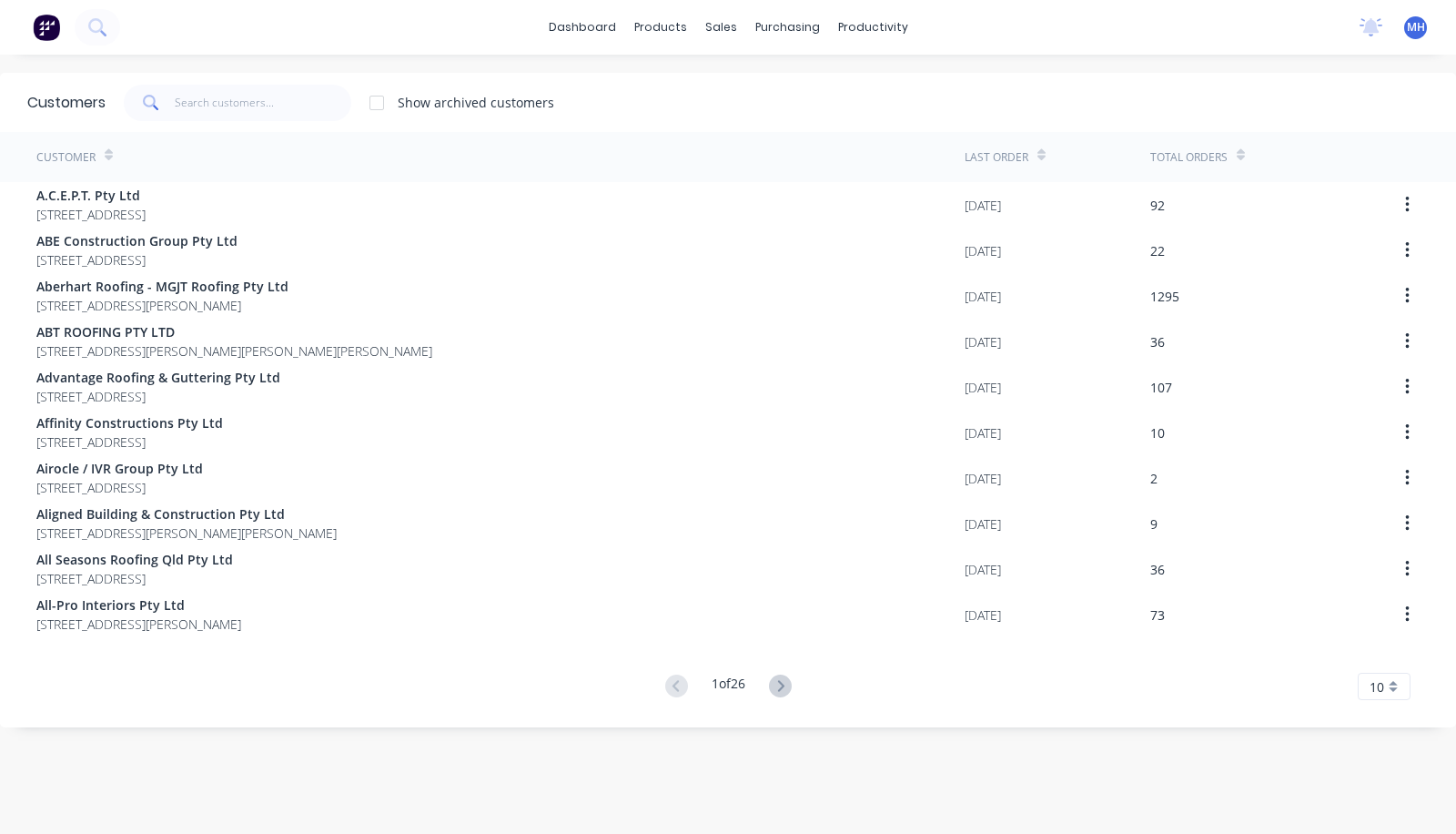 click on "Customers Show archived customers" at bounding box center [728, 102] 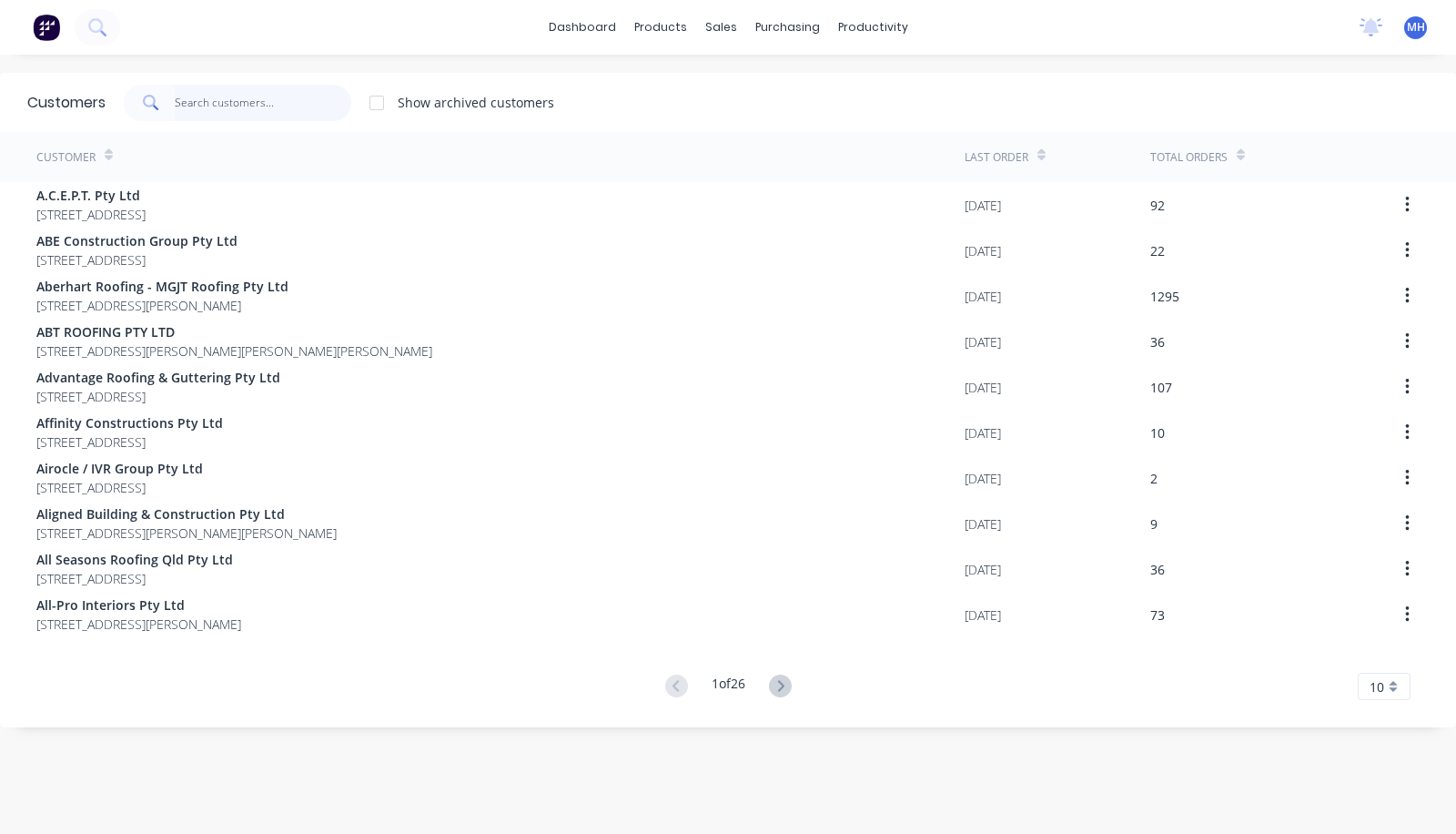 click at bounding box center [263, 103] 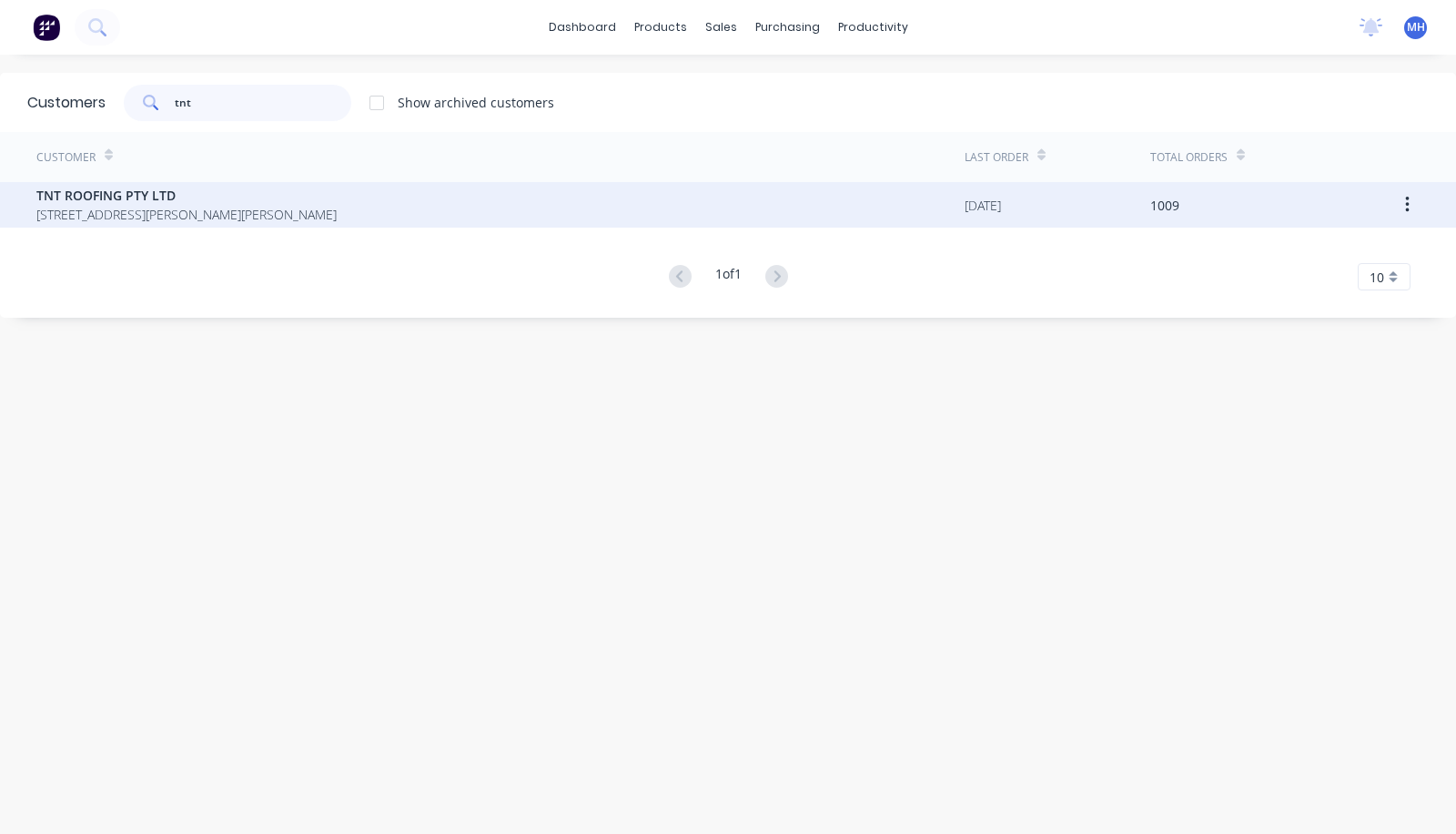 type on "tnt" 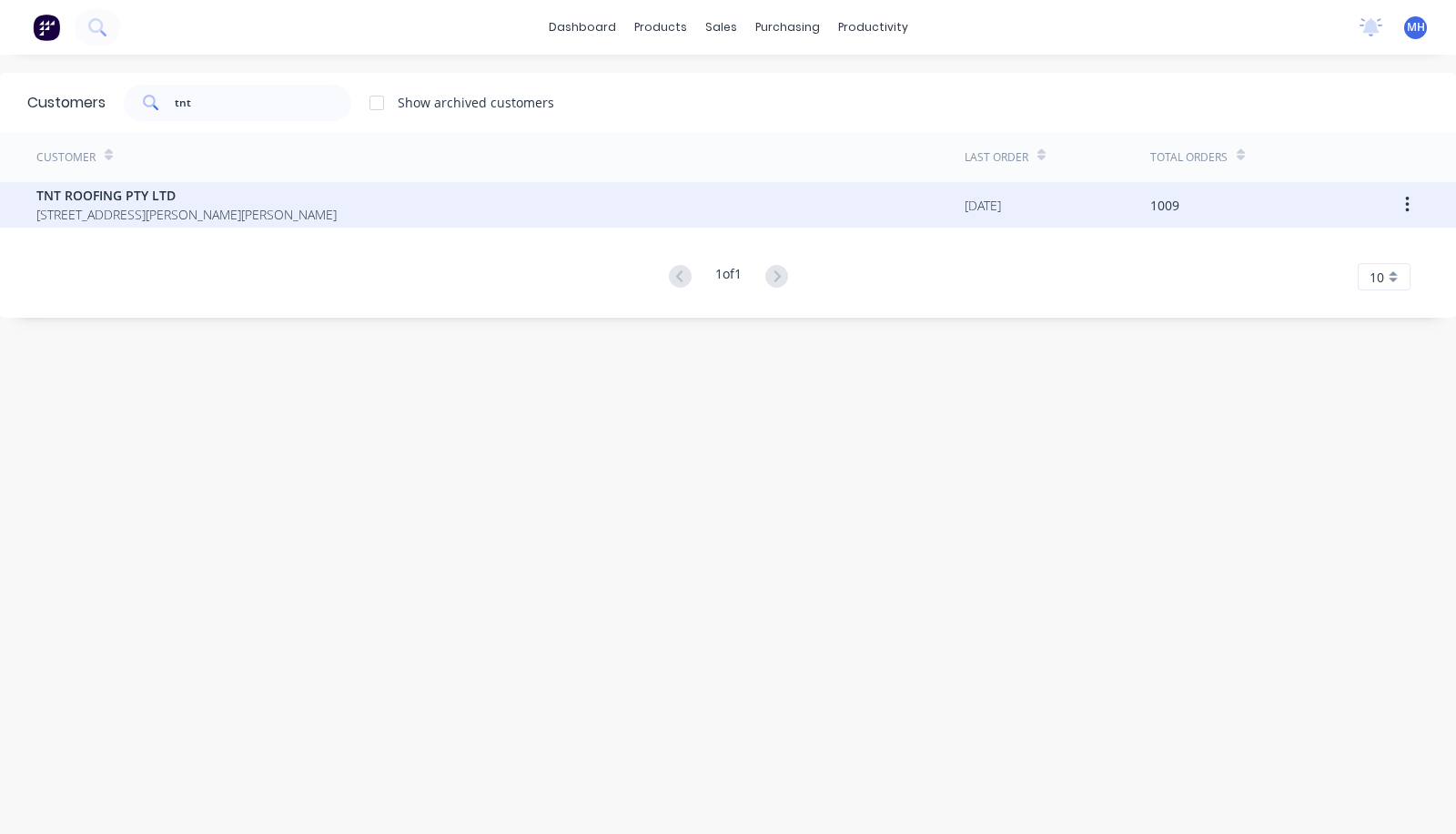 click on "TNT ROOFING PTY LTD 11 SOWDEN ST DRAYTON Queensland Australia 4350" at bounding box center [500, 205] 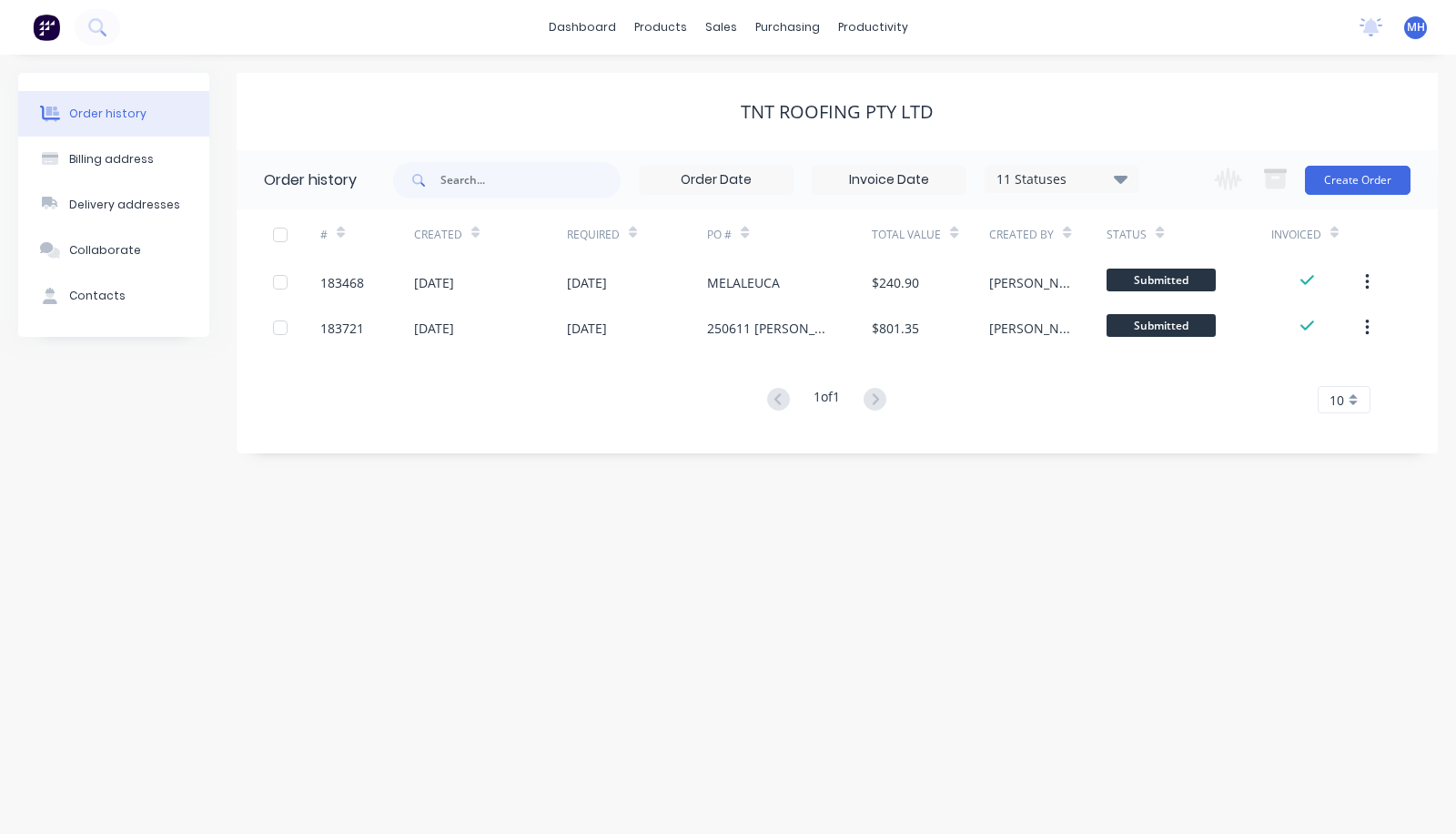 click 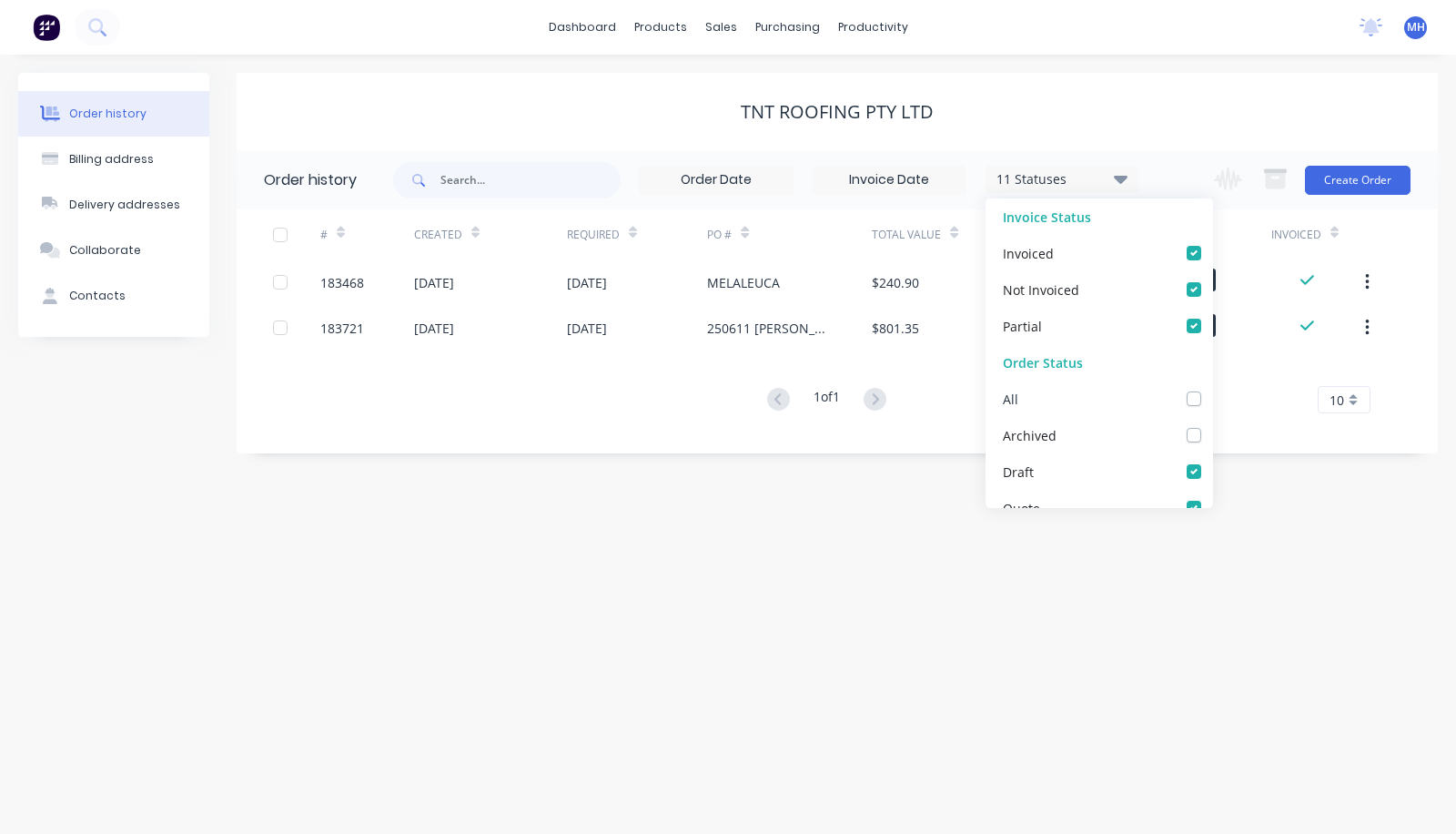 click on "All" at bounding box center [1099, 399] 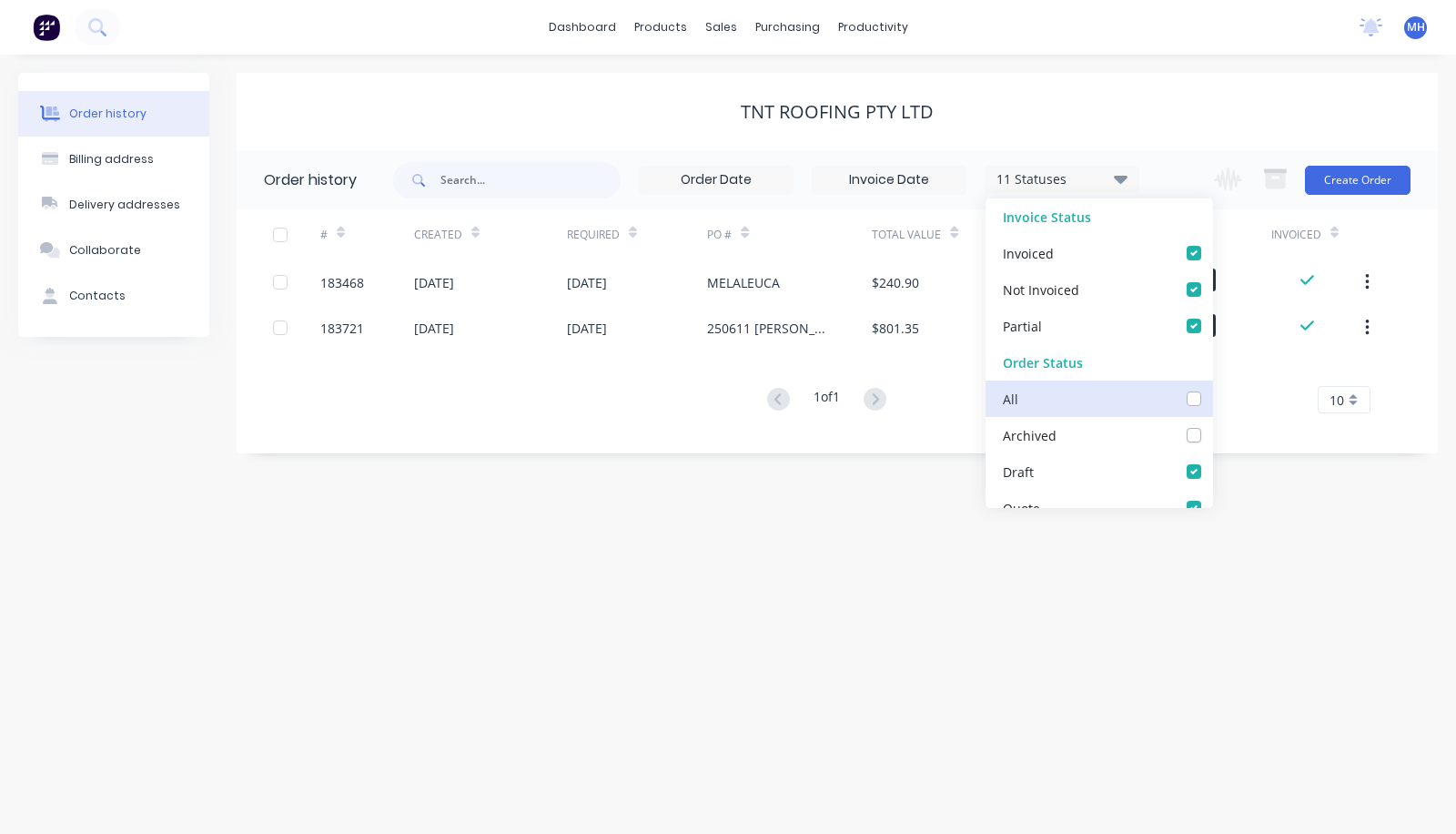 click at bounding box center [1219, 397] 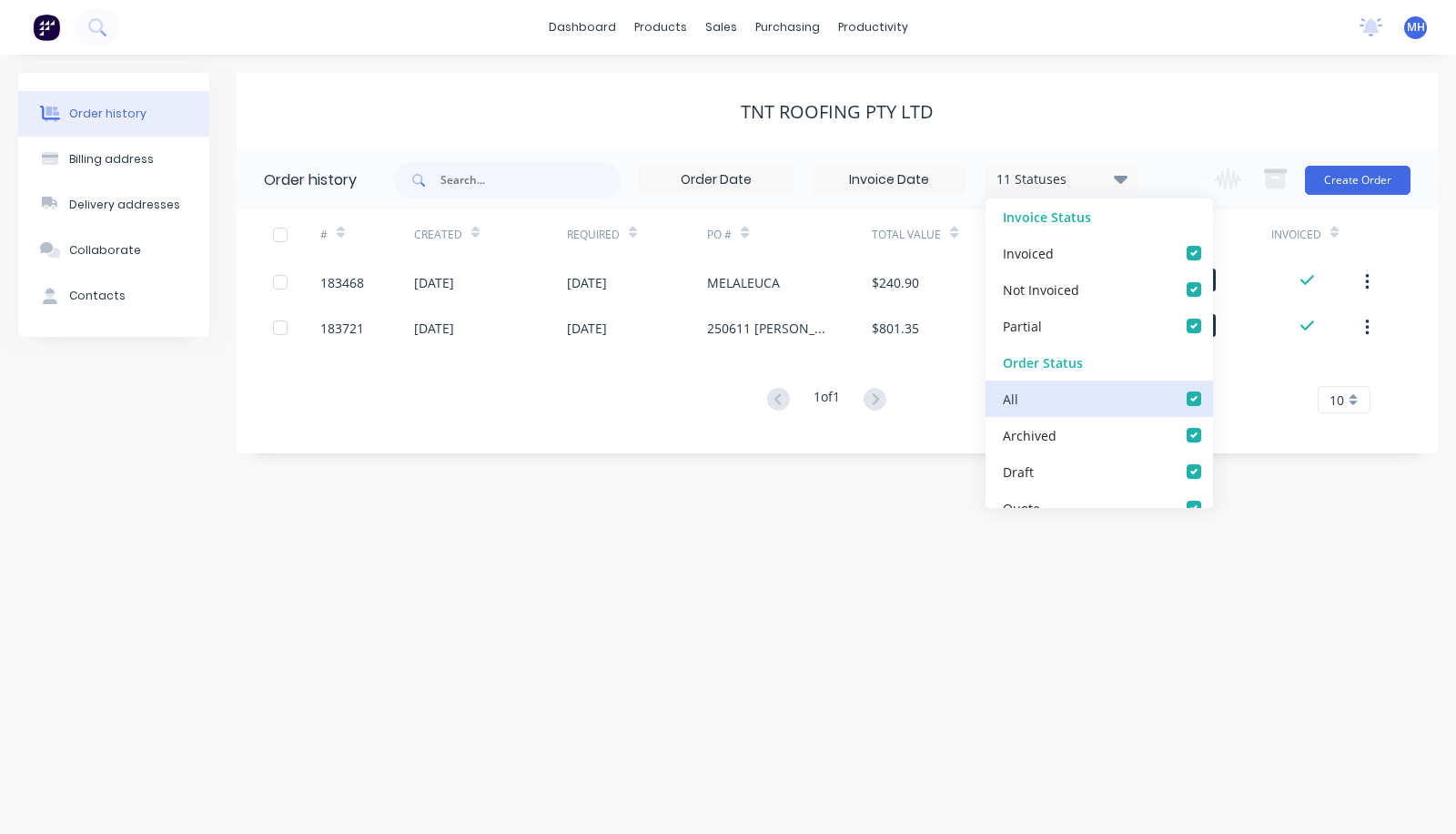 checkbox on "true" 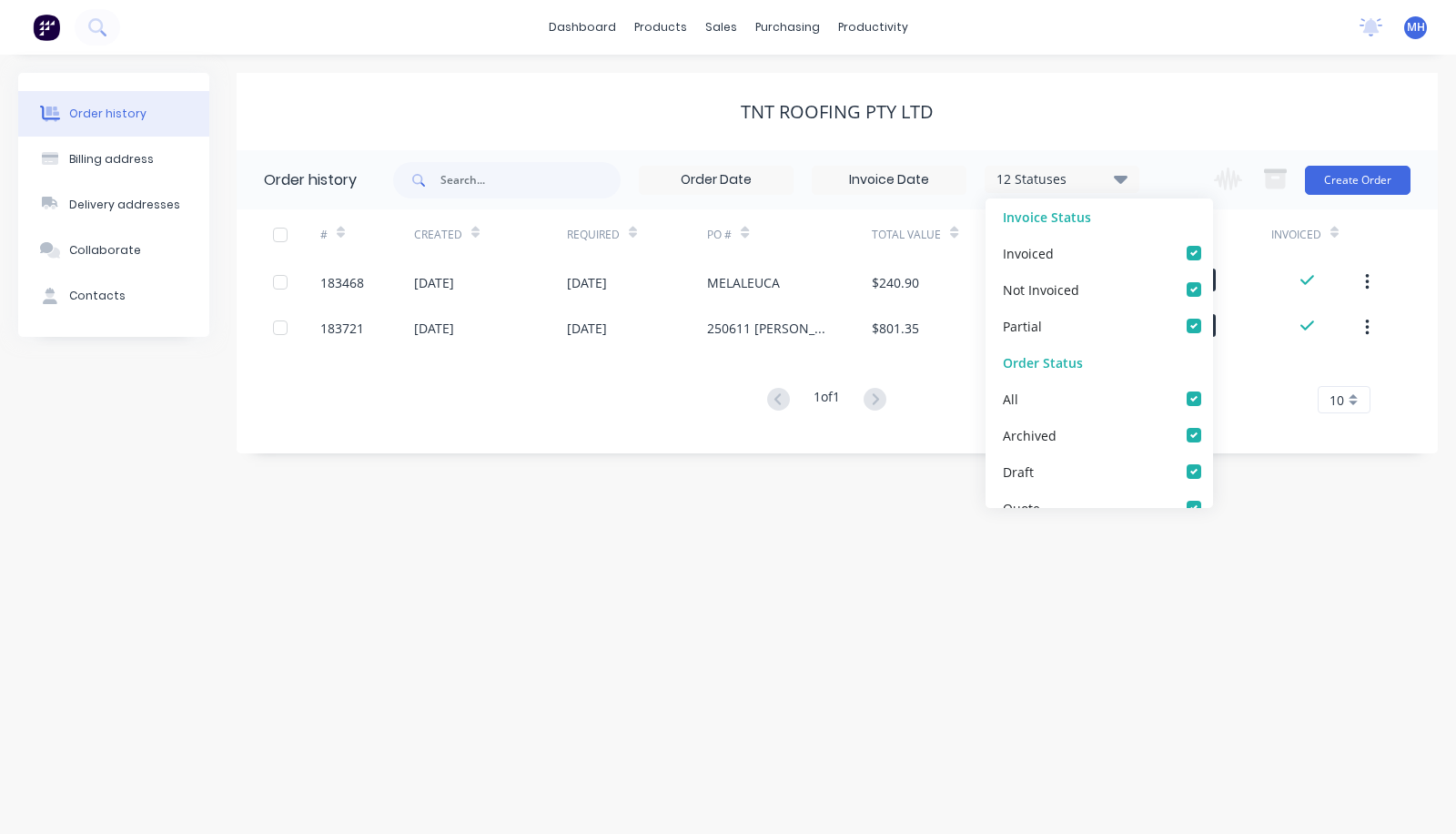 click on "Order history Billing address Delivery addresses Collaborate Contacts TNT ROOFING PTY LTD Order history 12 Statuses Invoice Status Invoiced Not Invoiced Partial Order Status All Archived Draft Quote Submitted Manufactured Ready for pick up Slitting Delivered Picked Up 11 Statuses Invoice Status Invoiced Not Invoiced Partial Order Status All Archived Draft Quote Submitted Manufactured Ready for pick up Slitting Delivered Picked Up Change order status Submitted Manufactured Ready for pick up Slitting Delivered Picked Up Create Order   #   Created   Required   PO #   Total Value   Created By   Status   Invoiced   183468 09 Jun 2025 12 Jun 2025 MELALEUCA $240.90 Taylor Submitted   183721 11 Jun 2025 13 Jun 2025 250611 MAGUIRE $801.35 Stephen Submitted   1  of  1 10 5 10 15 20 25 30 35" at bounding box center (728, 444) 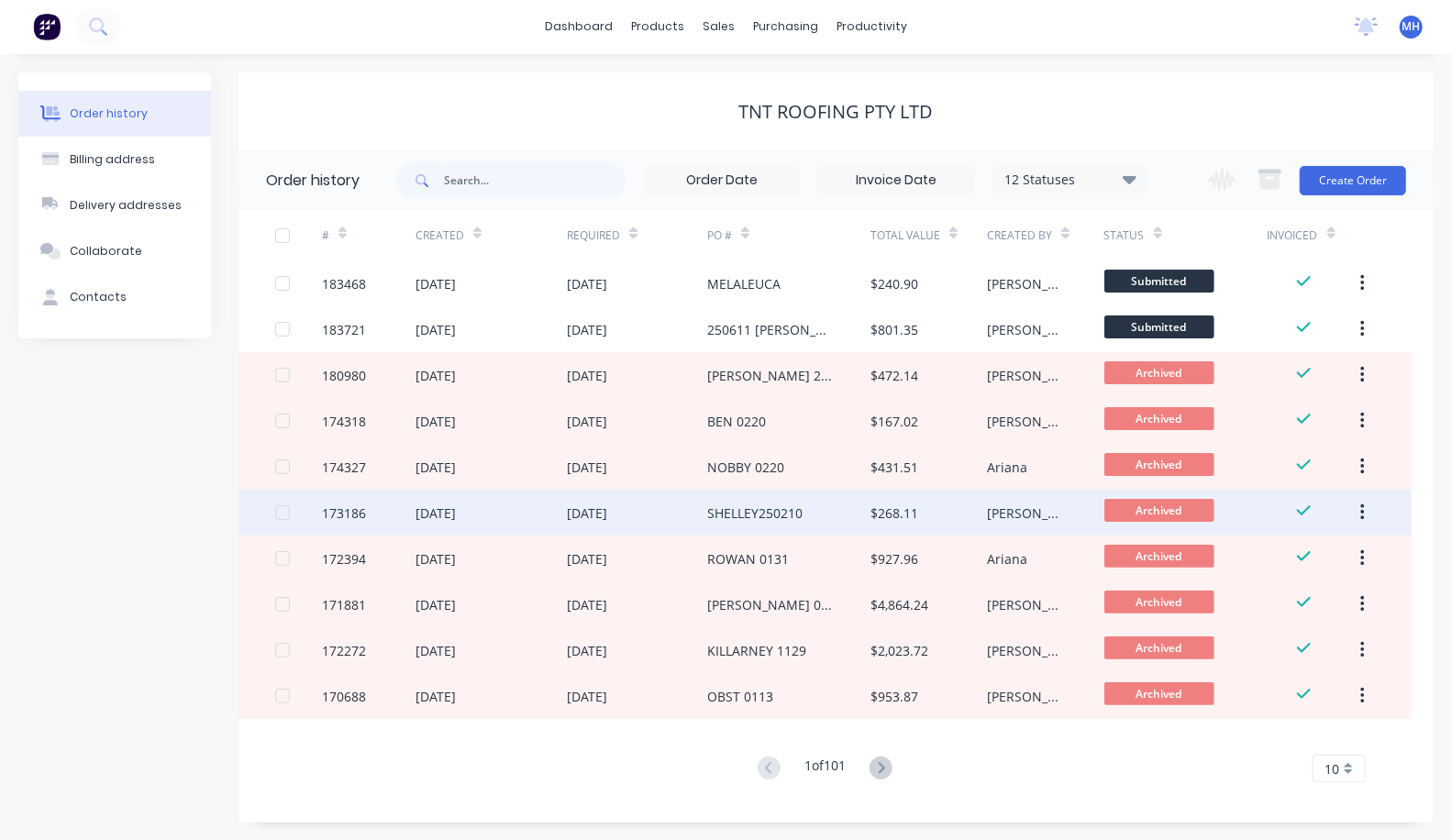 scroll, scrollTop: 1, scrollLeft: 0, axis: vertical 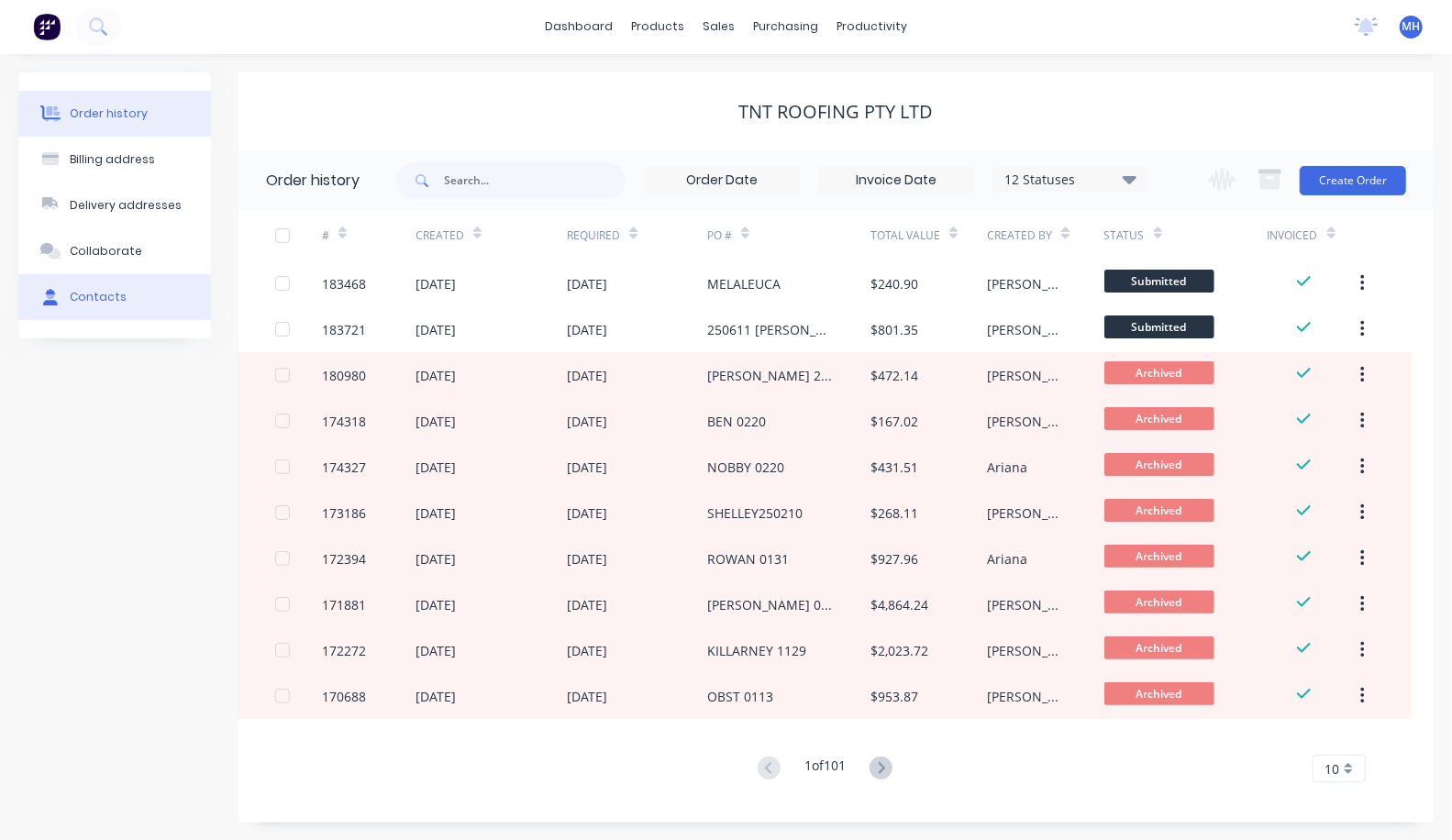 click on "Contacts" at bounding box center [98, 297] 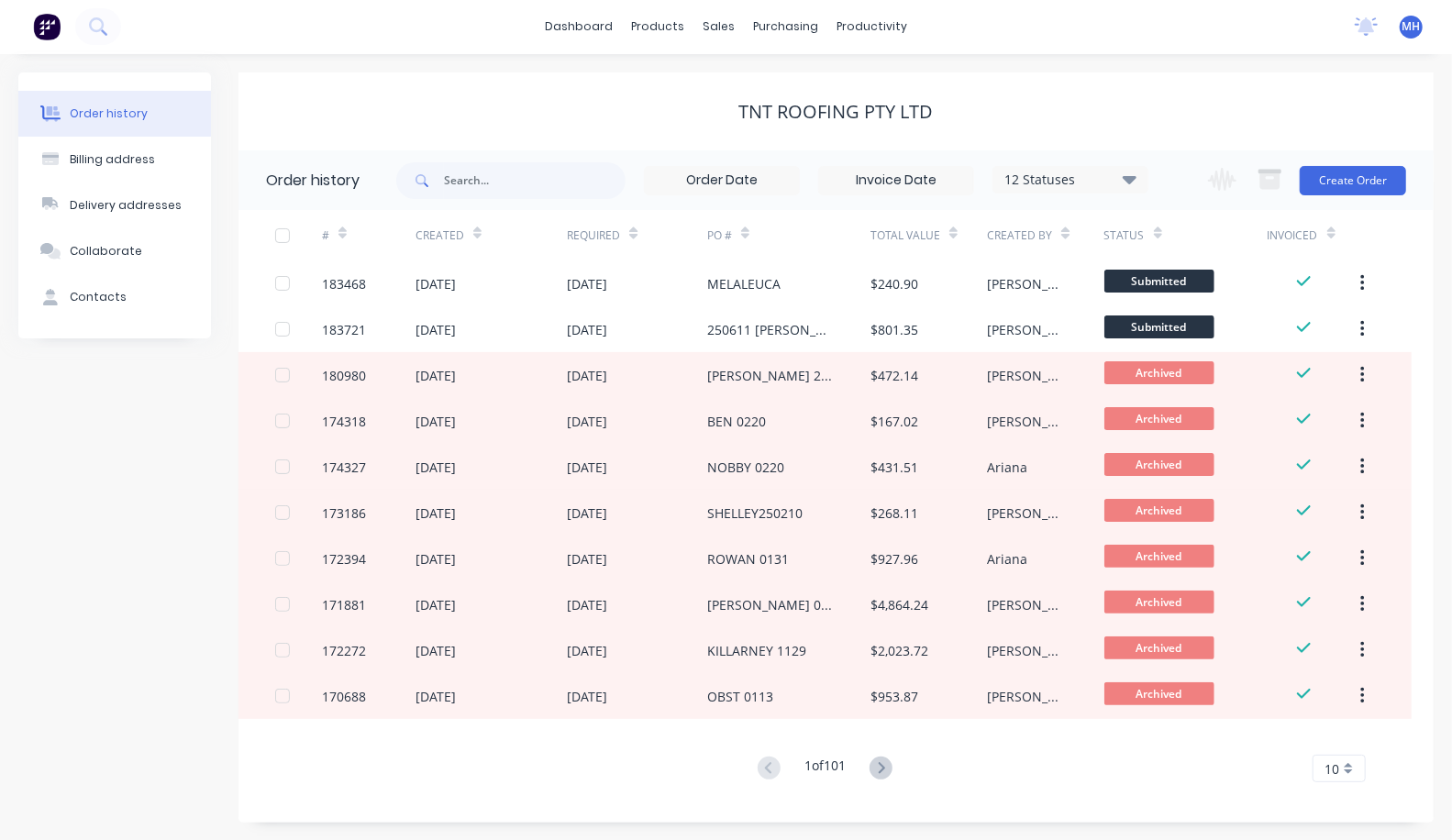 select on "AU" 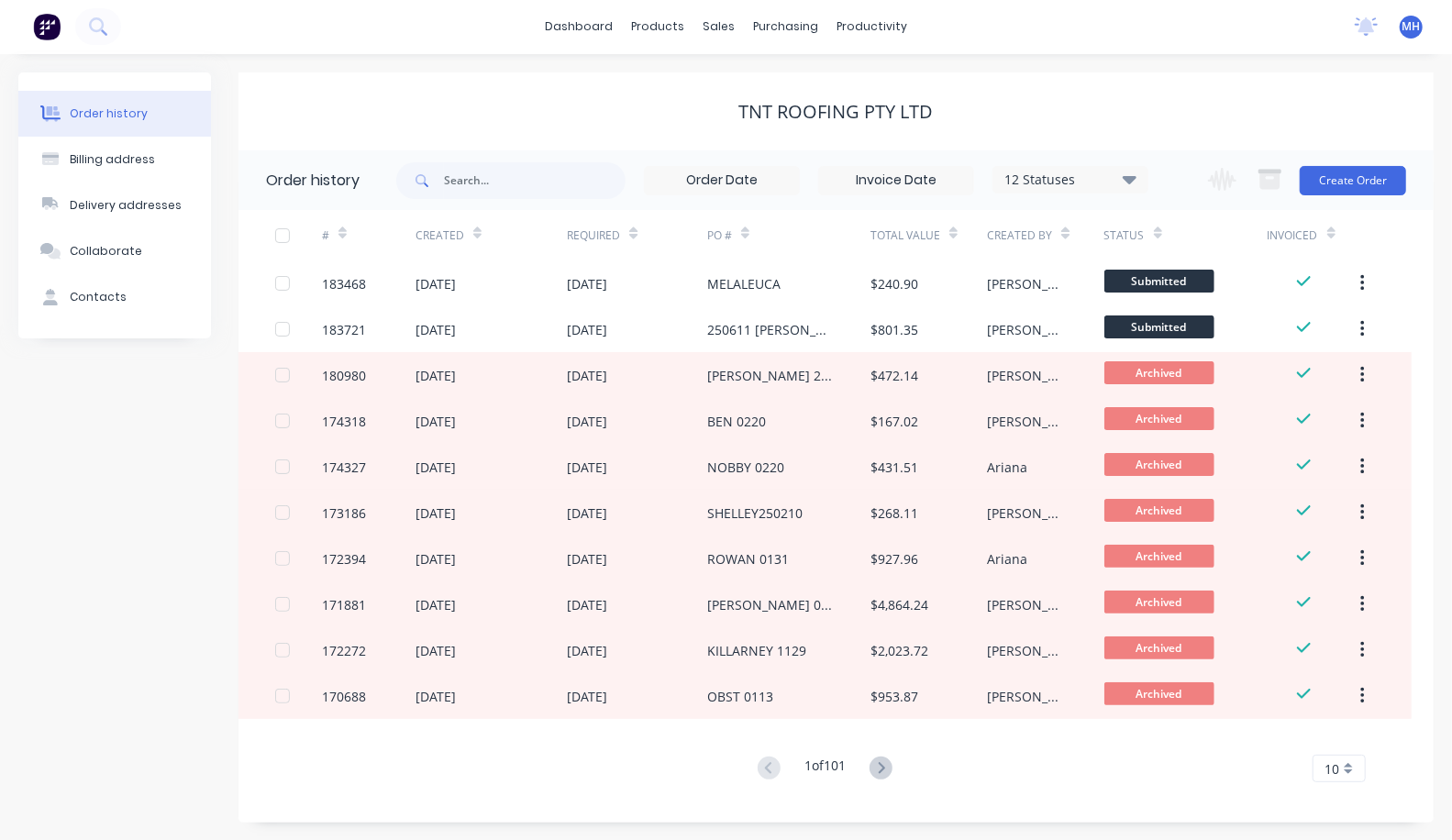 select on "AU" 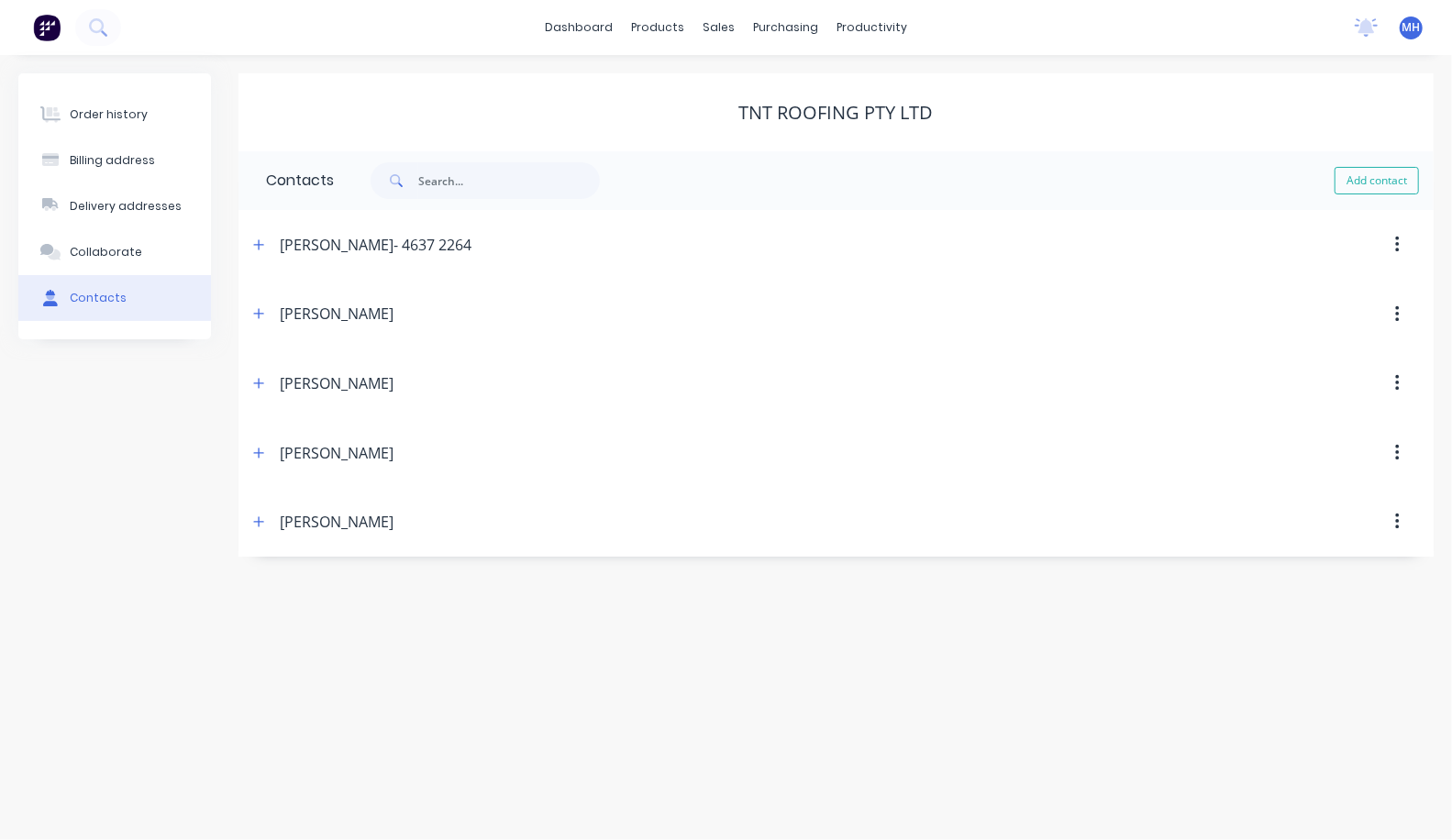 scroll, scrollTop: 0, scrollLeft: 0, axis: both 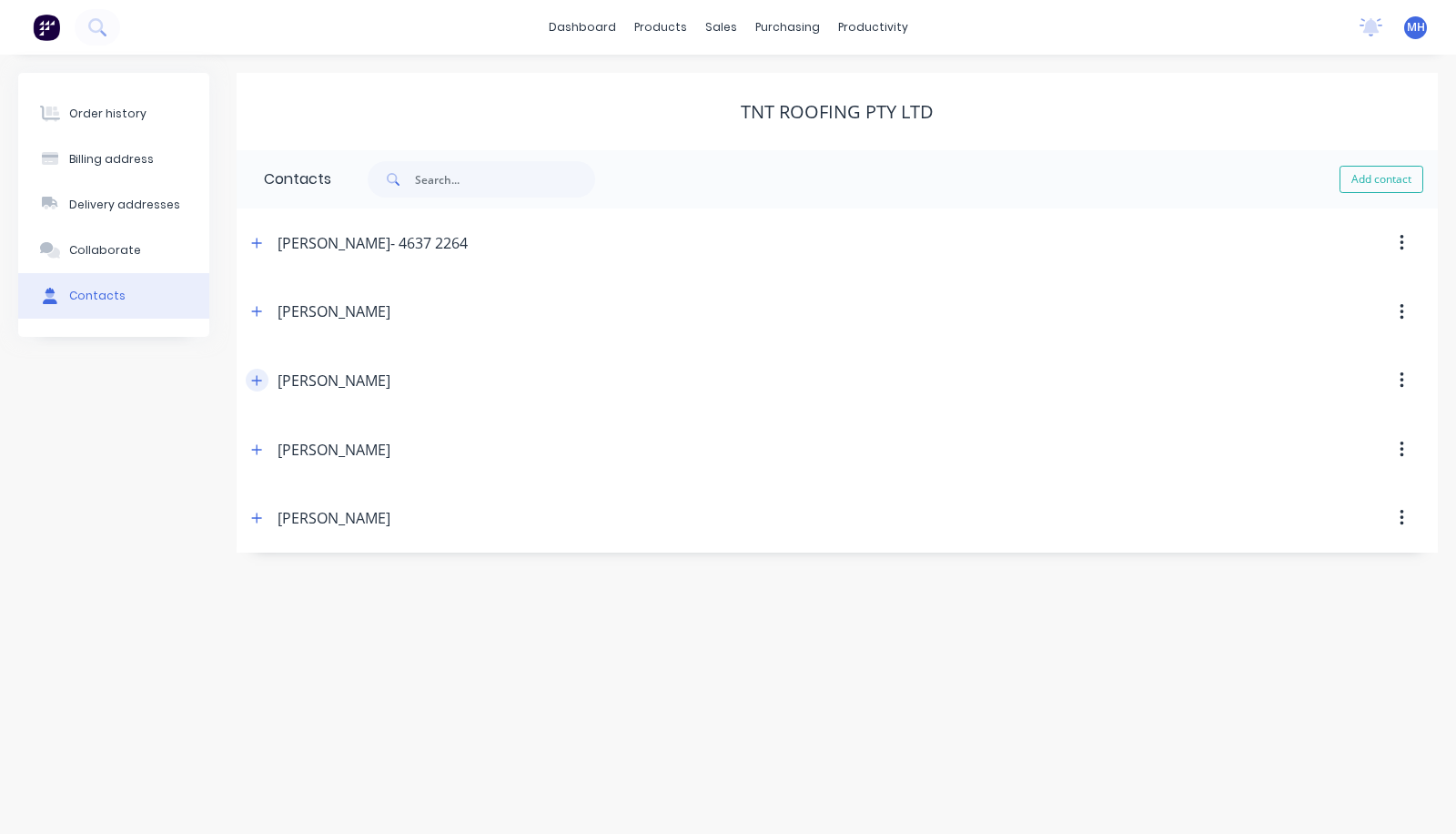 click 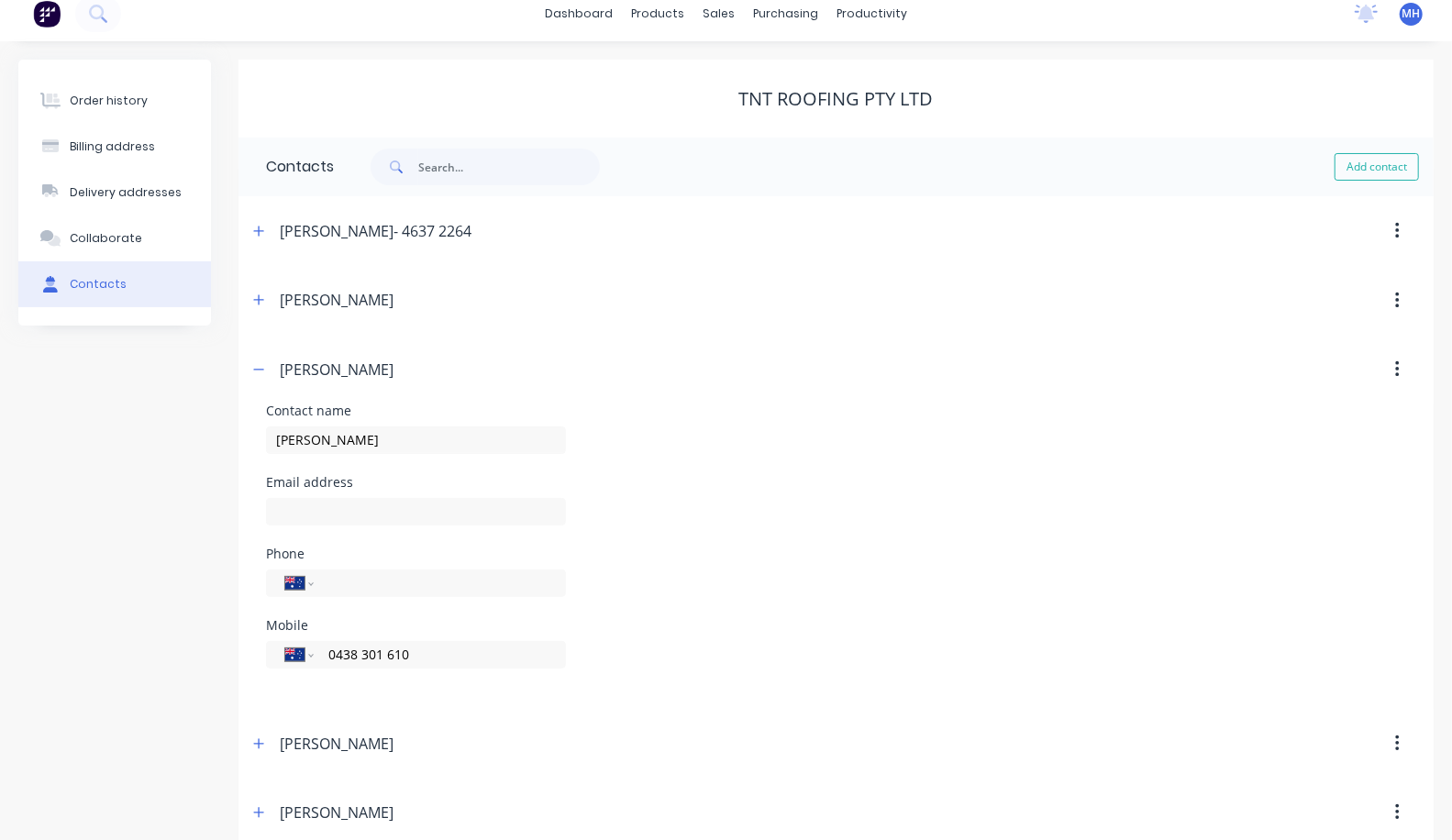 scroll, scrollTop: 0, scrollLeft: 0, axis: both 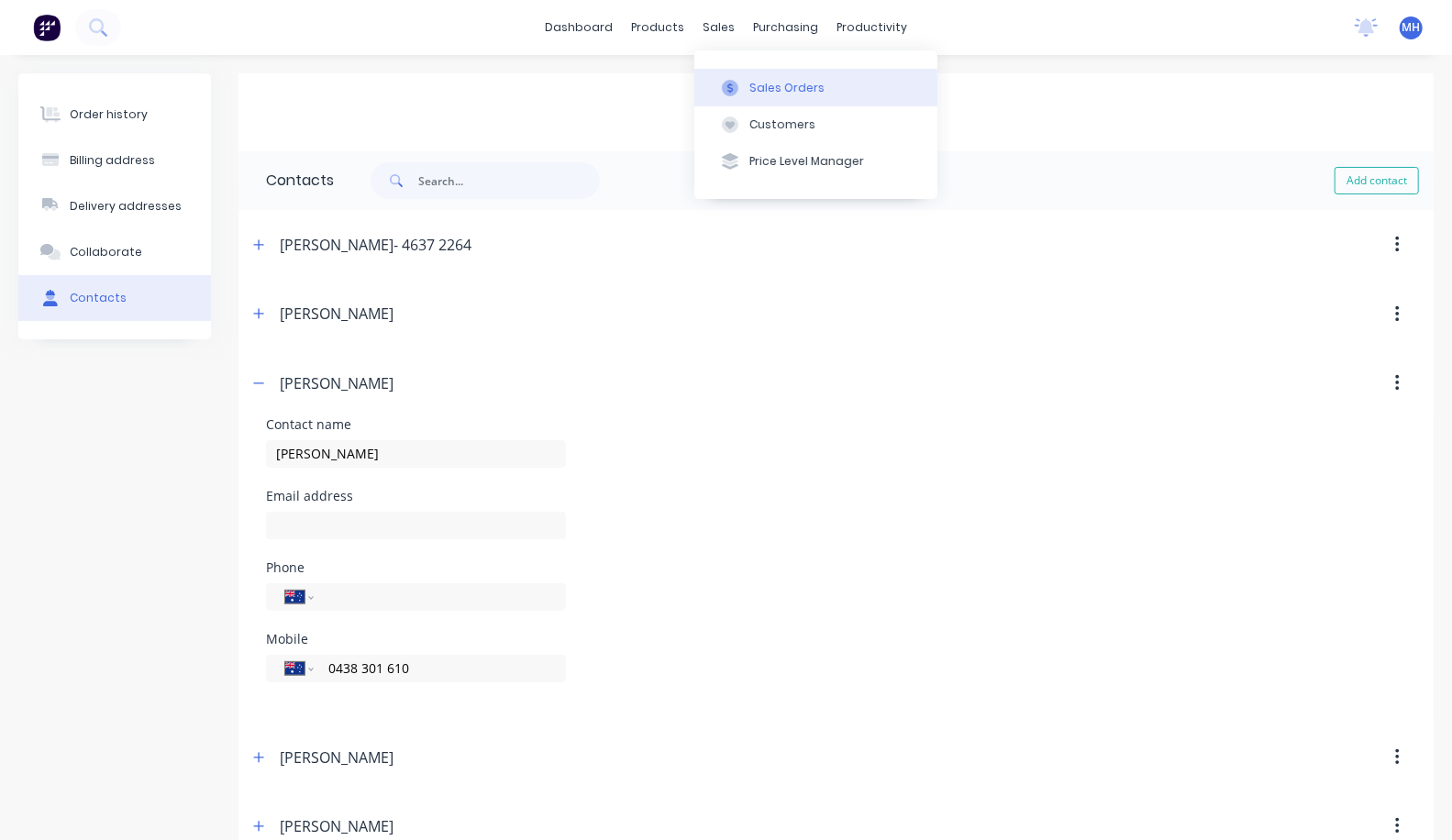 click on "Sales Orders" at bounding box center [787, 88] 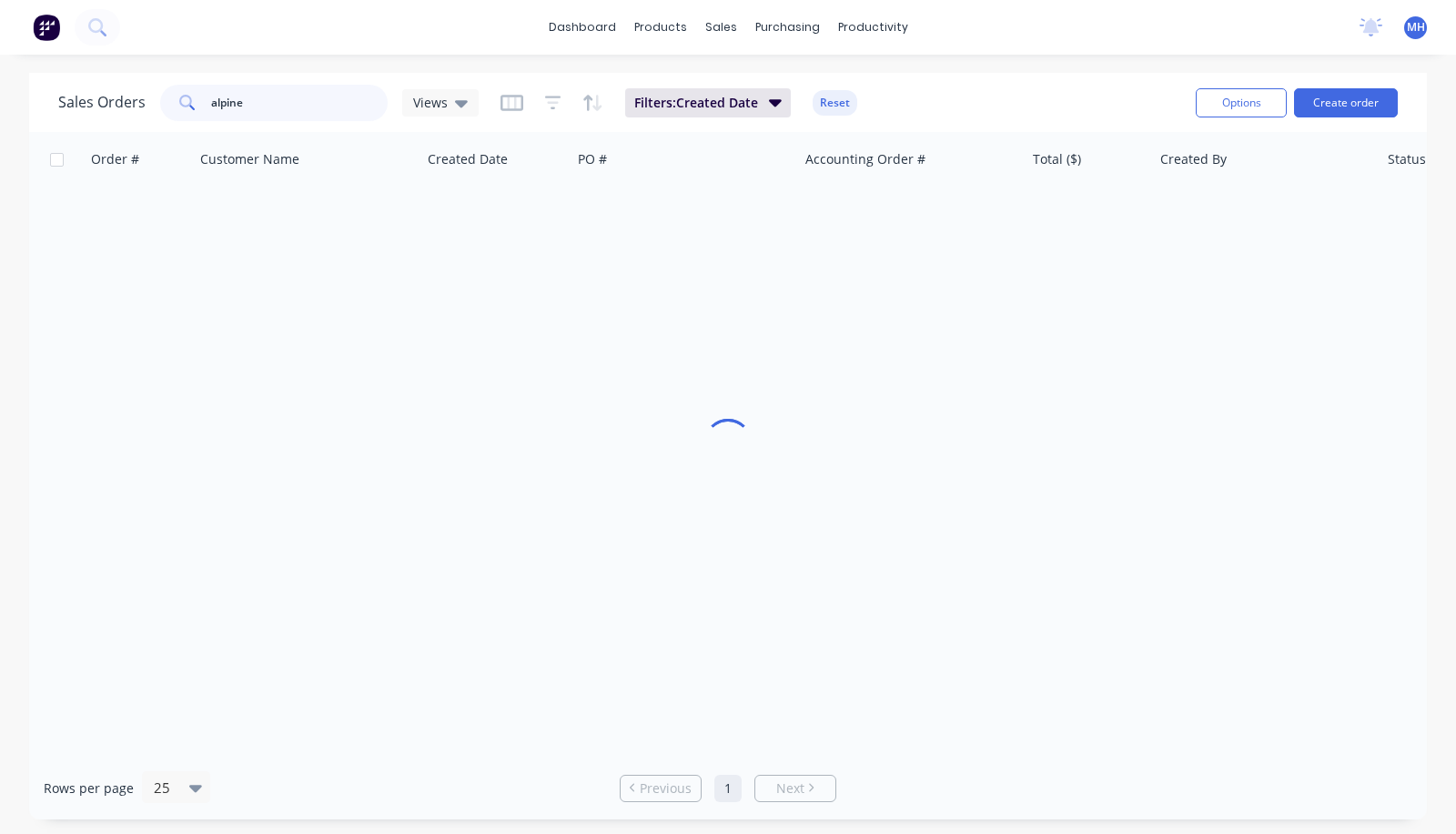 click on "alpine" at bounding box center [299, 103] 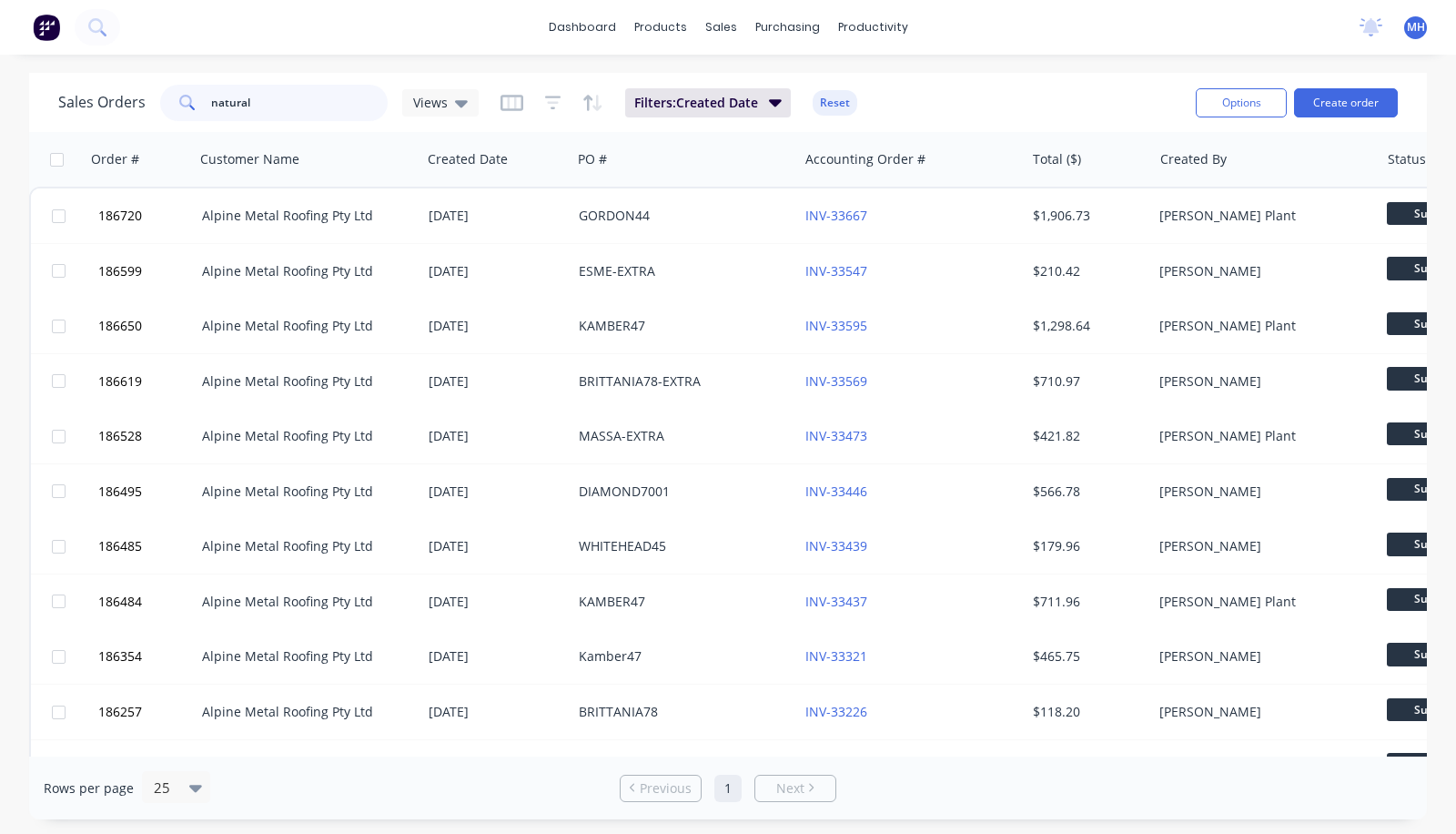 type on "natural" 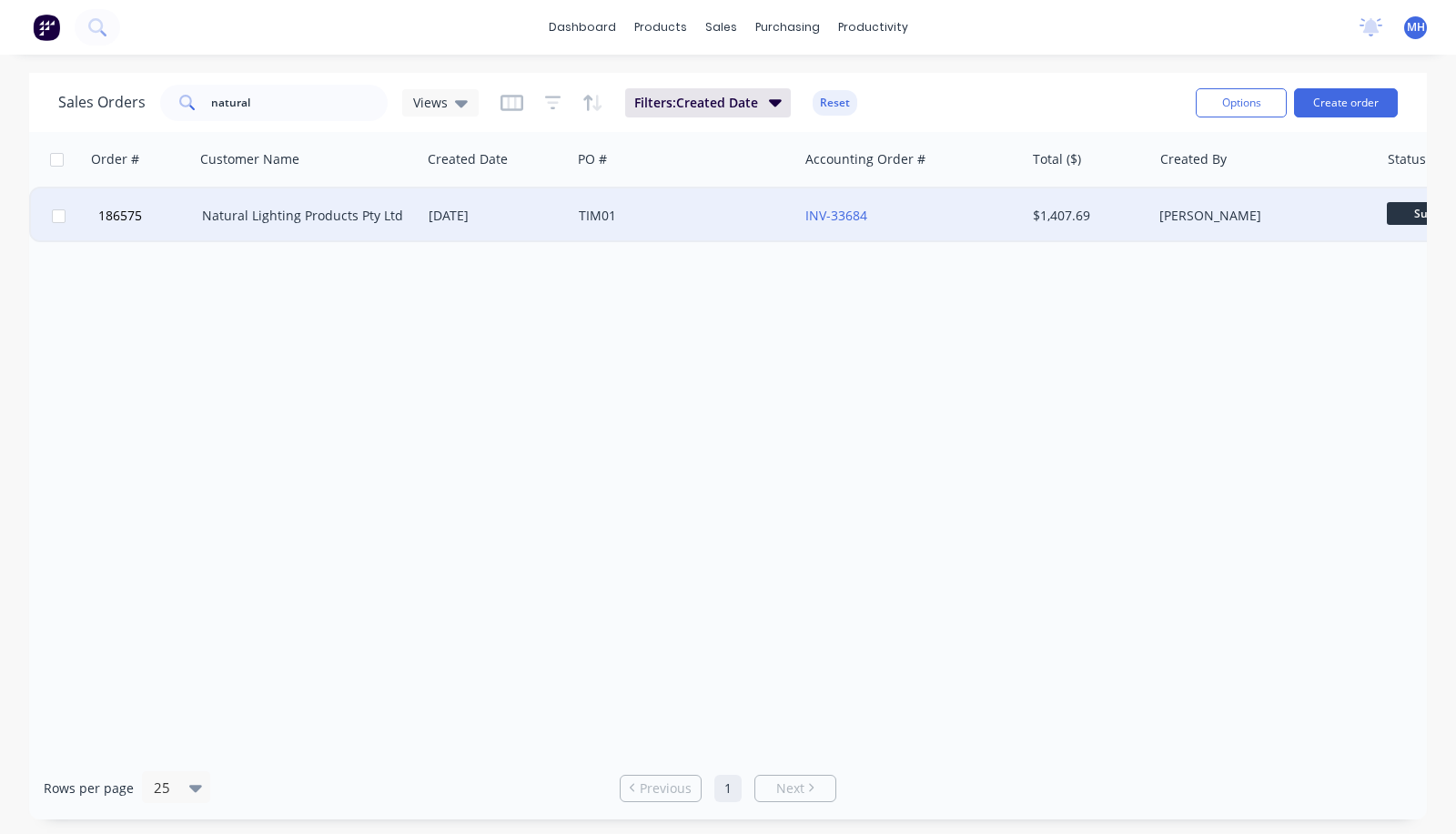 click on "TIM01" at bounding box center [684, 216] 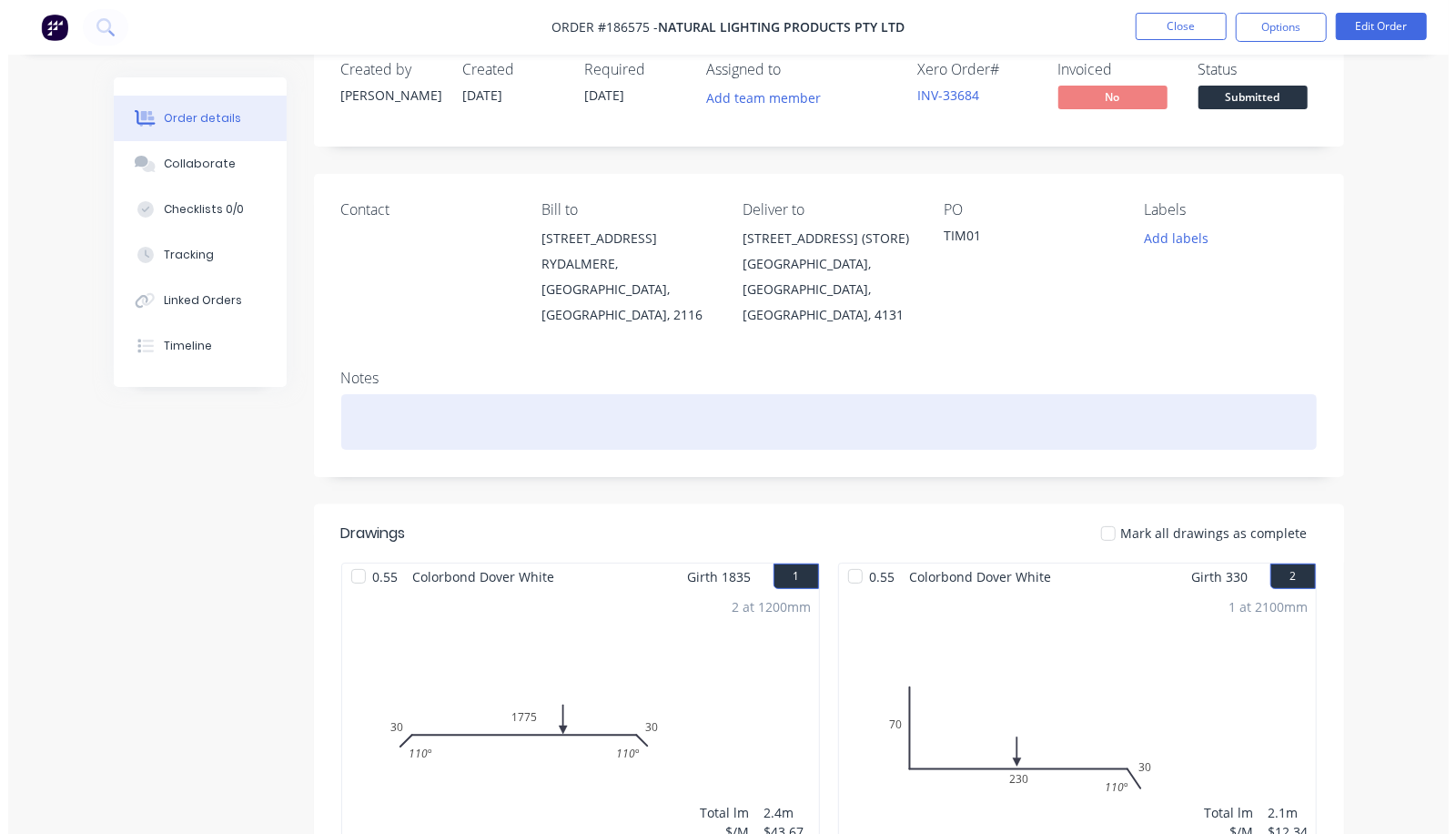scroll, scrollTop: 0, scrollLeft: 0, axis: both 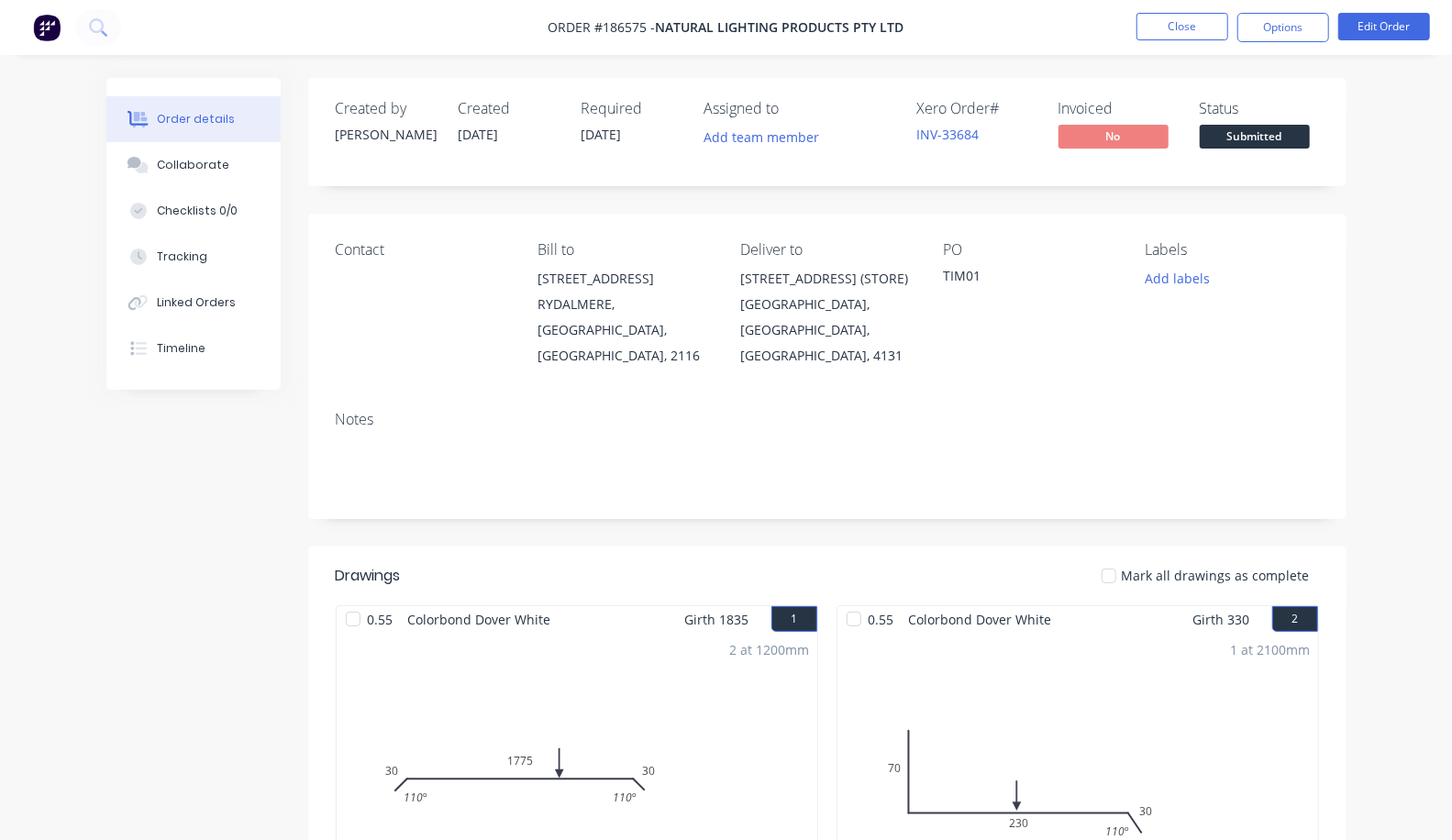 click on "Order #186575 -  Natural Lighting Products Pty Ltd Close Options     Edit Order" at bounding box center (726, 28) 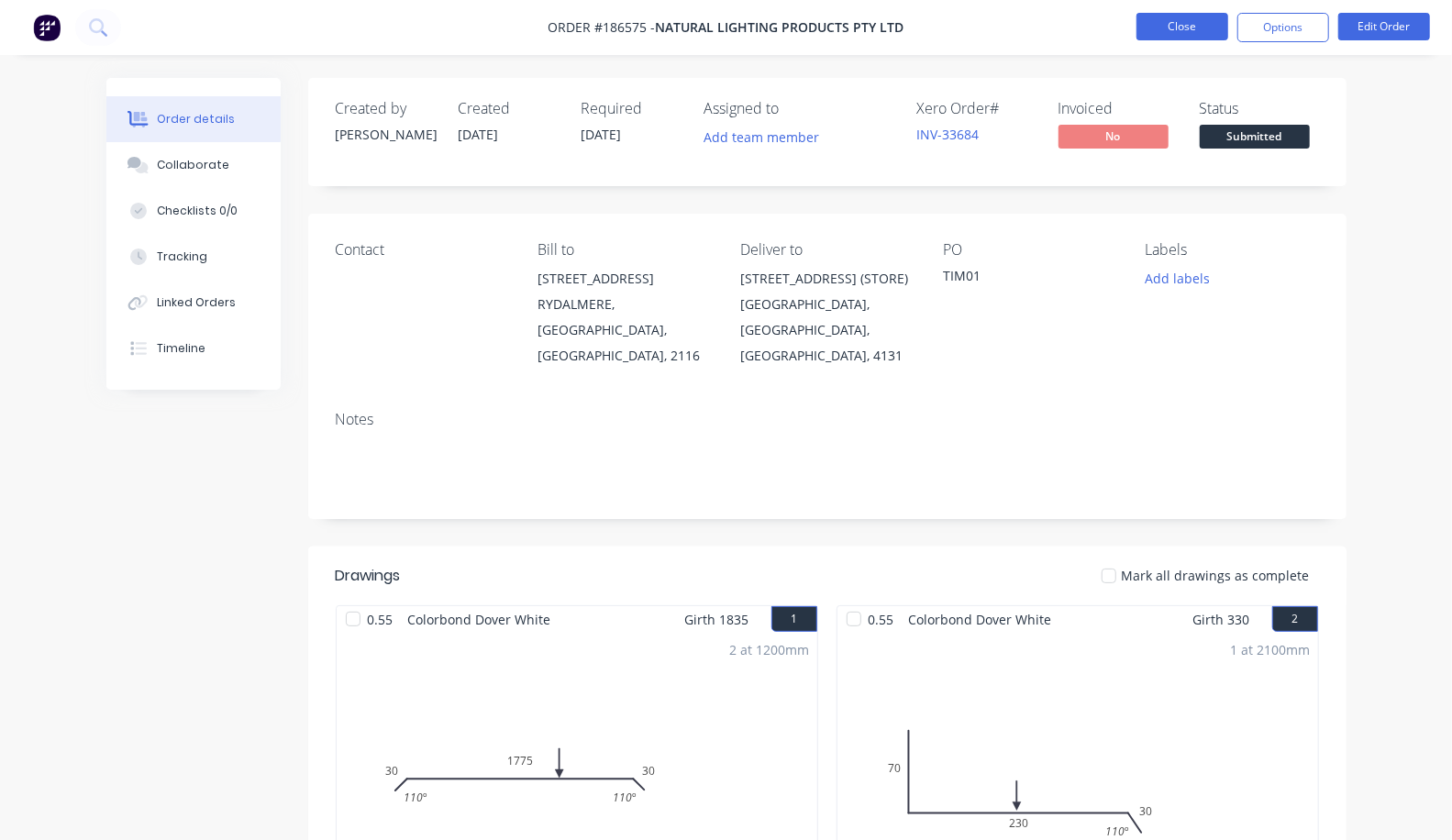click on "Close" at bounding box center [1182, 27] 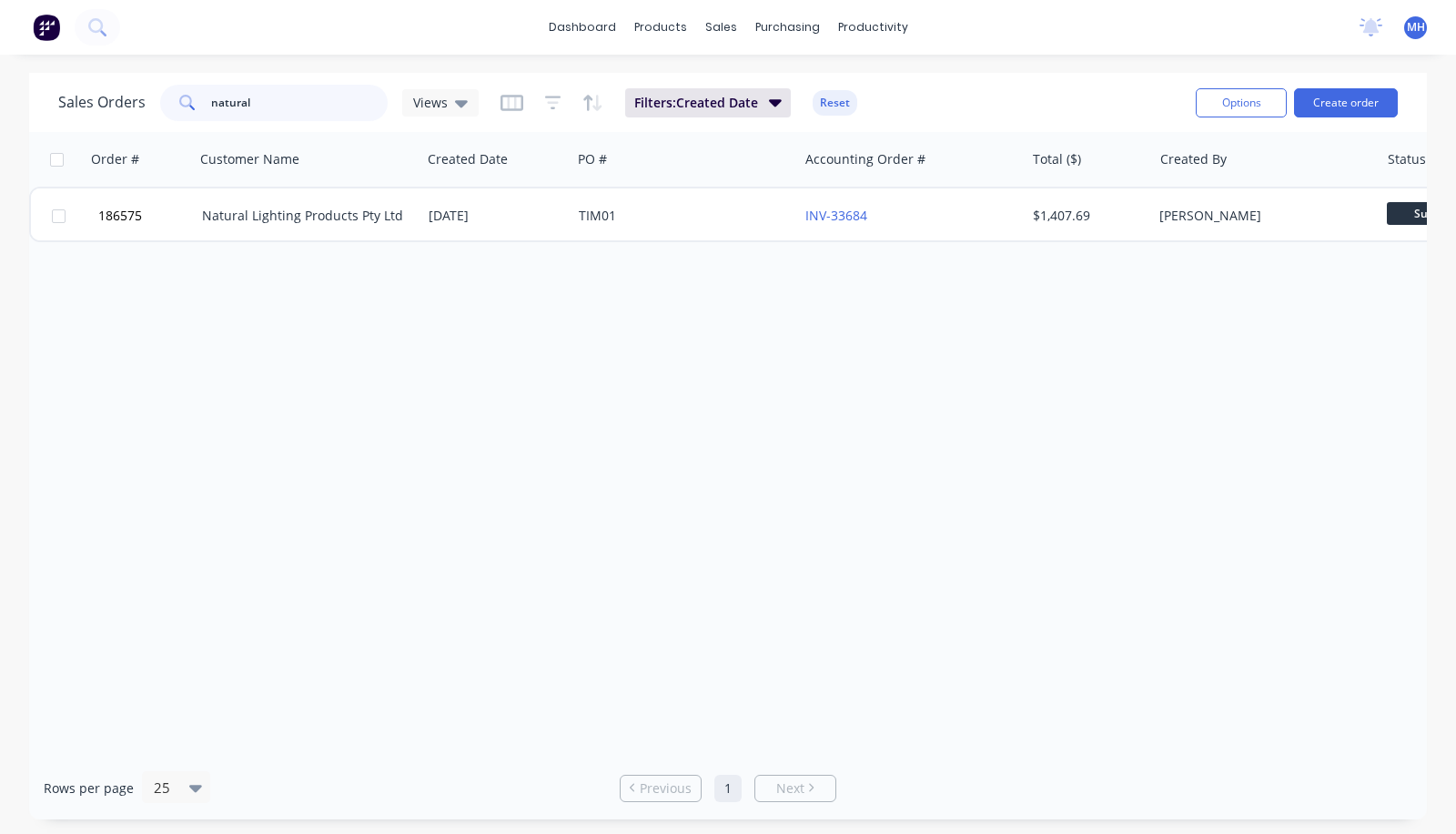 click on "natural" at bounding box center (299, 103) 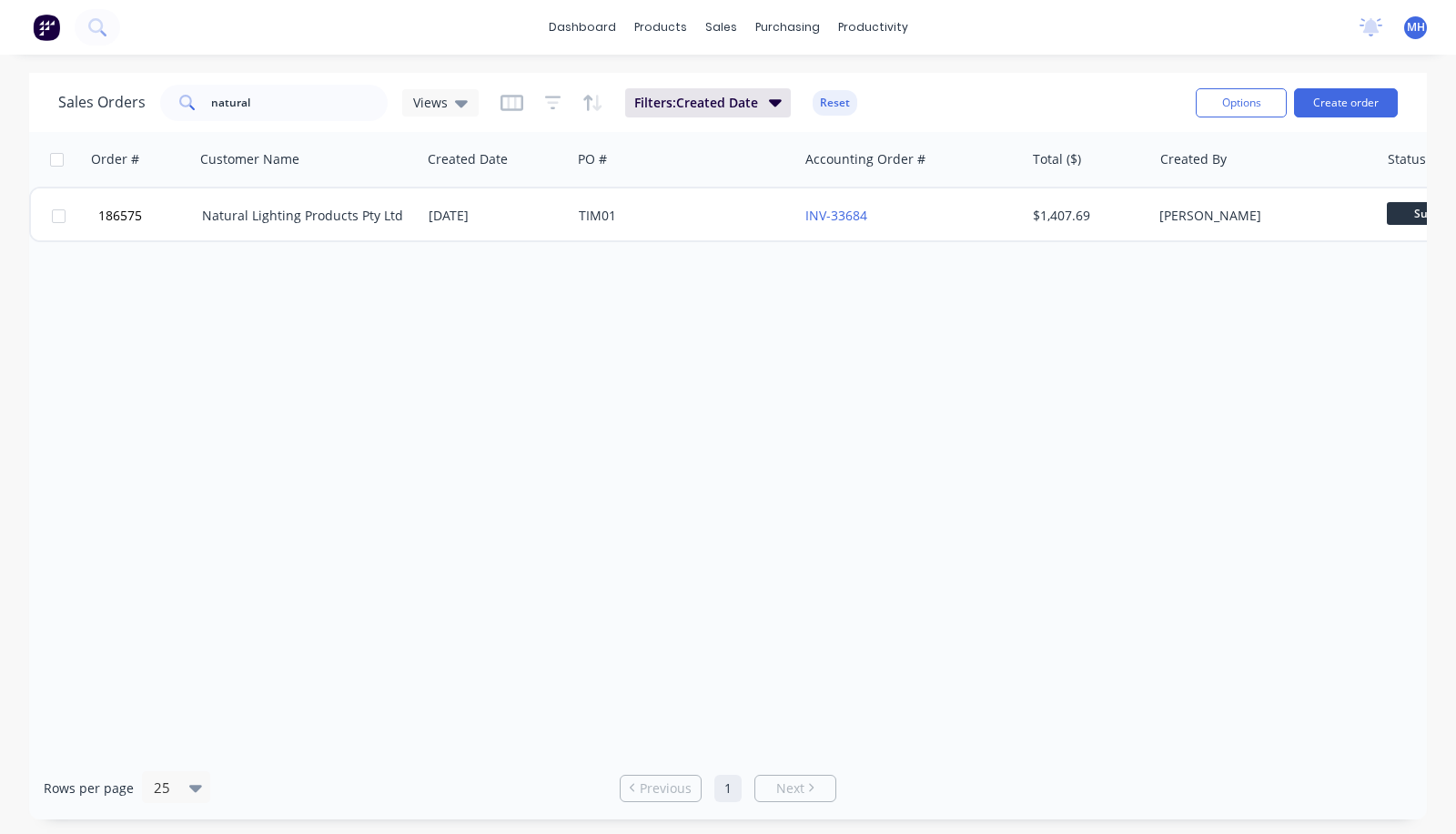 click on "Order # Customer Name Created Date PO # Accounting Order # Total ($) Created By Status Invoice status 186575 Natural Lighting Products Pty Ltd 11 Jul 2025 TIM01 INV-33684 $1,407.69 Michael Himona Submitted" at bounding box center (728, 444) 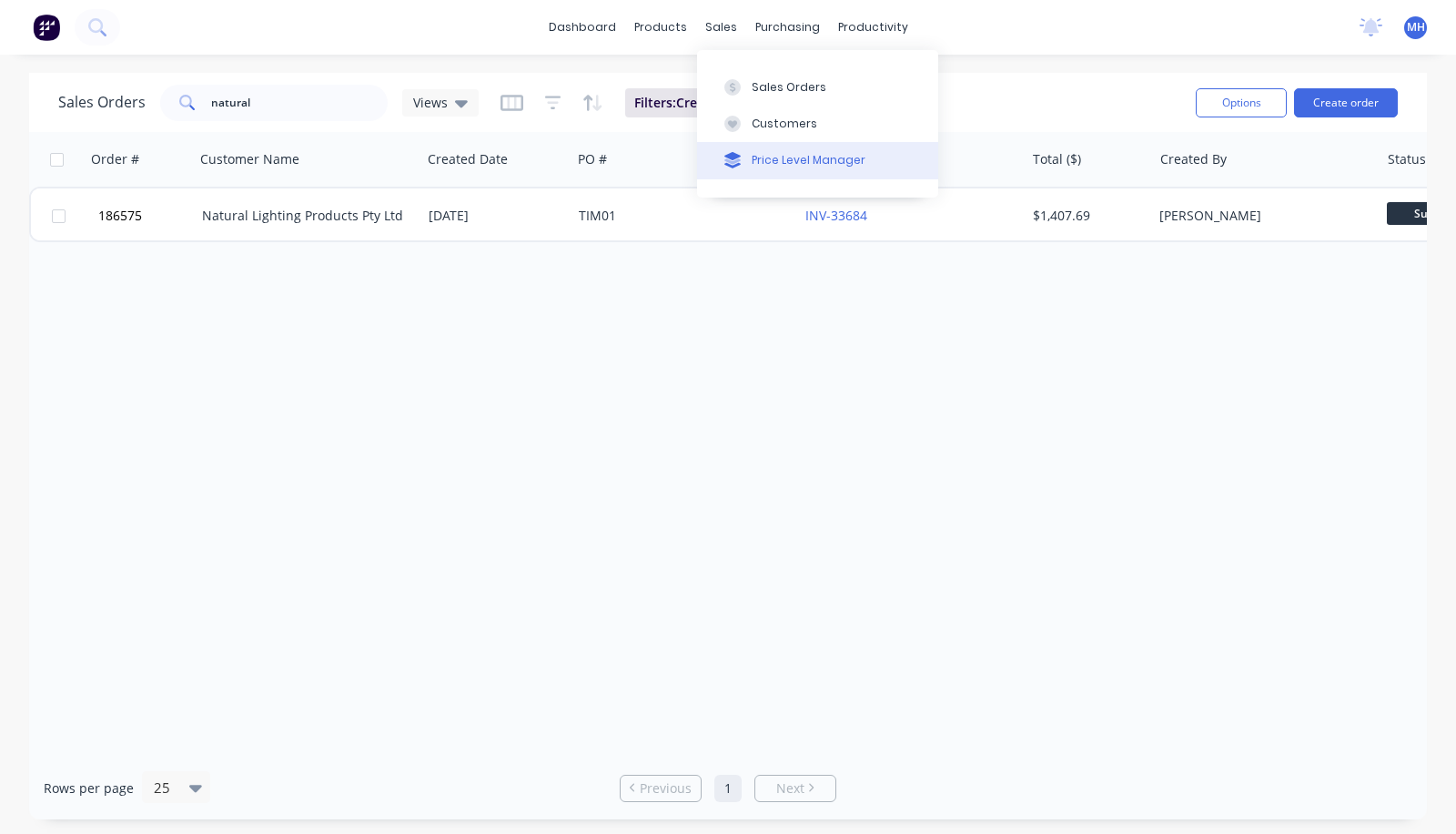 click on "Price Level Manager" at bounding box center (808, 160) 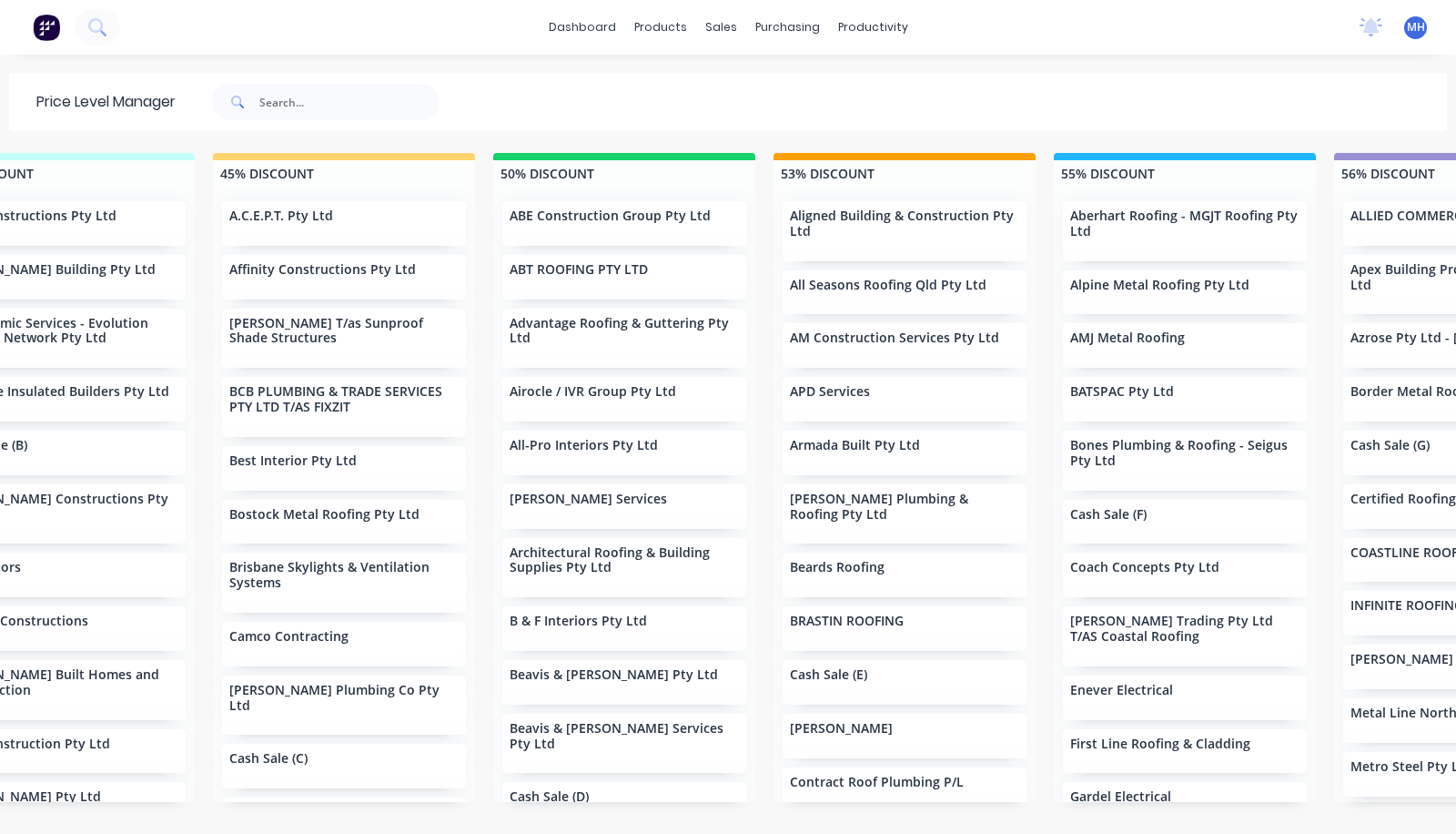 scroll, scrollTop: 0, scrollLeft: 986, axis: horizontal 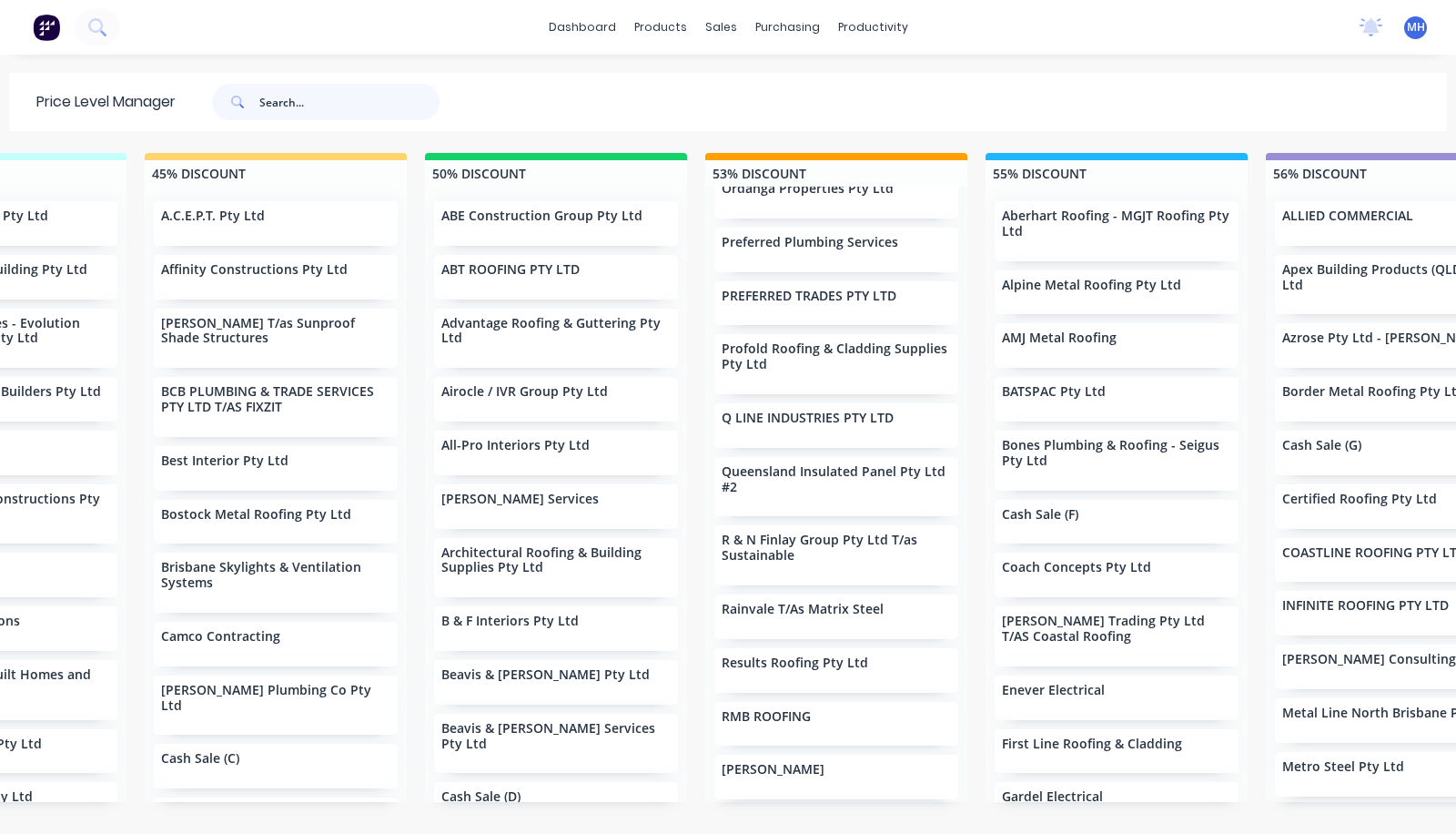 click at bounding box center (349, 102) 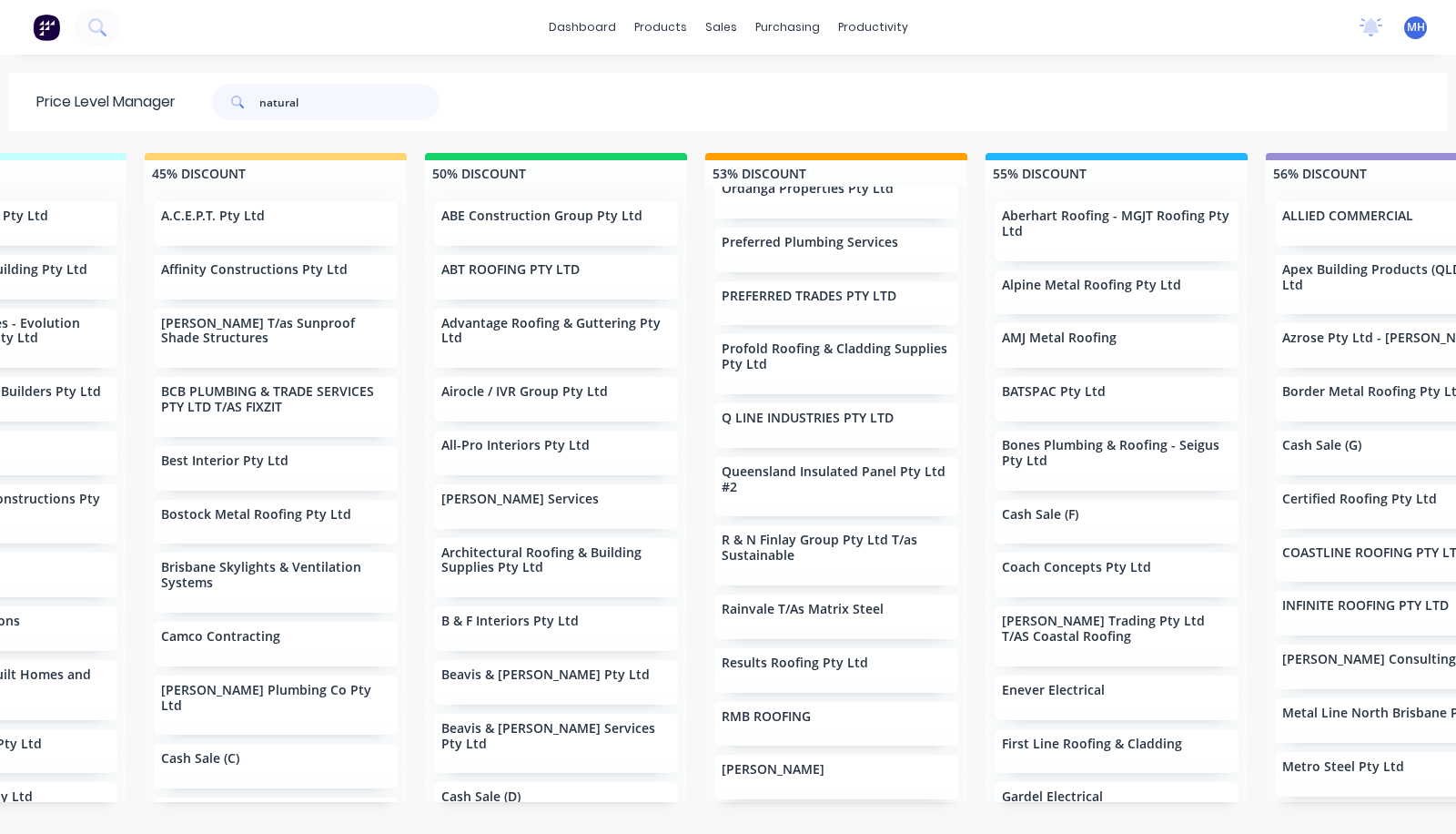 type on "natural" 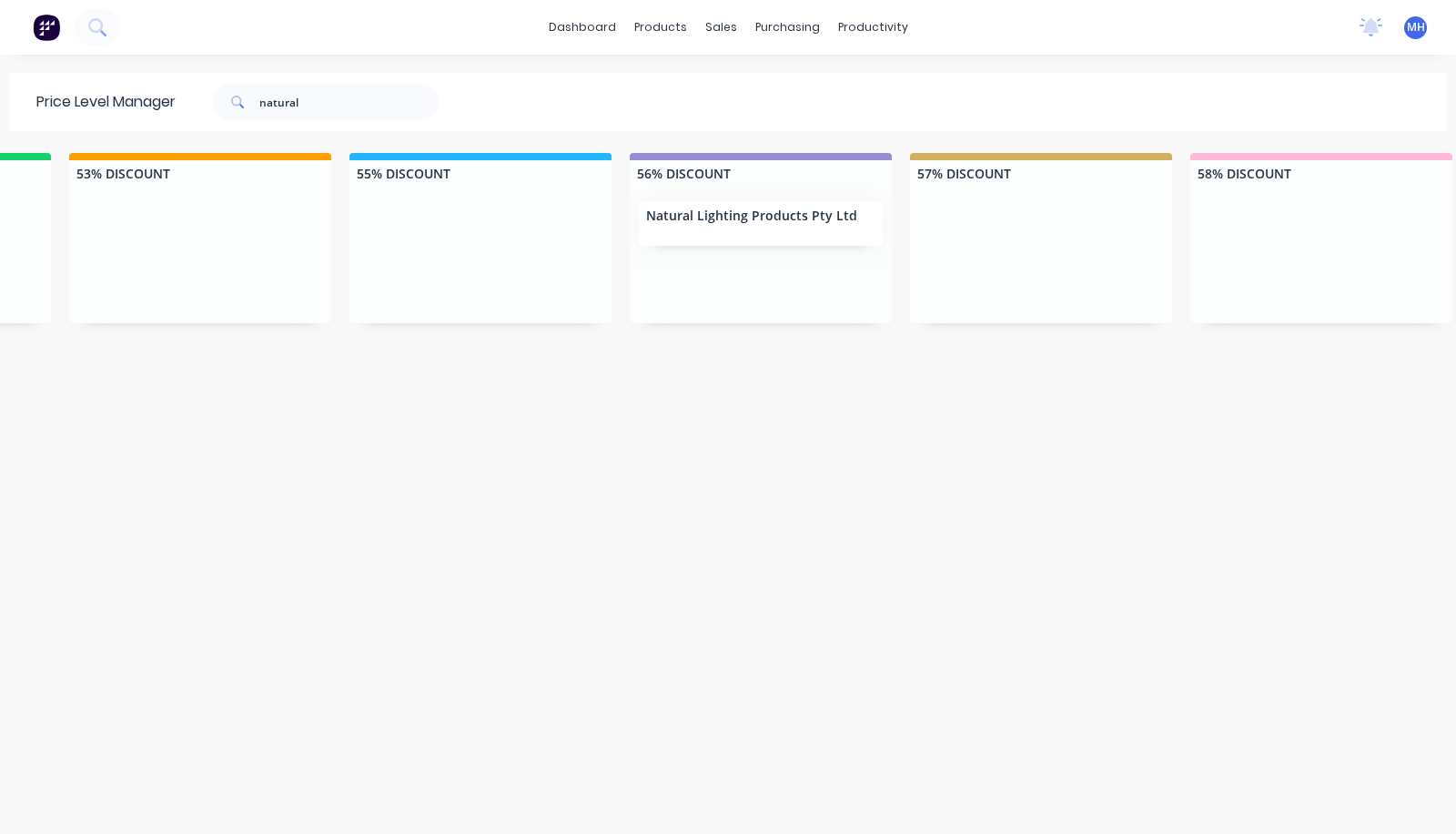 scroll, scrollTop: 0, scrollLeft: 1708, axis: horizontal 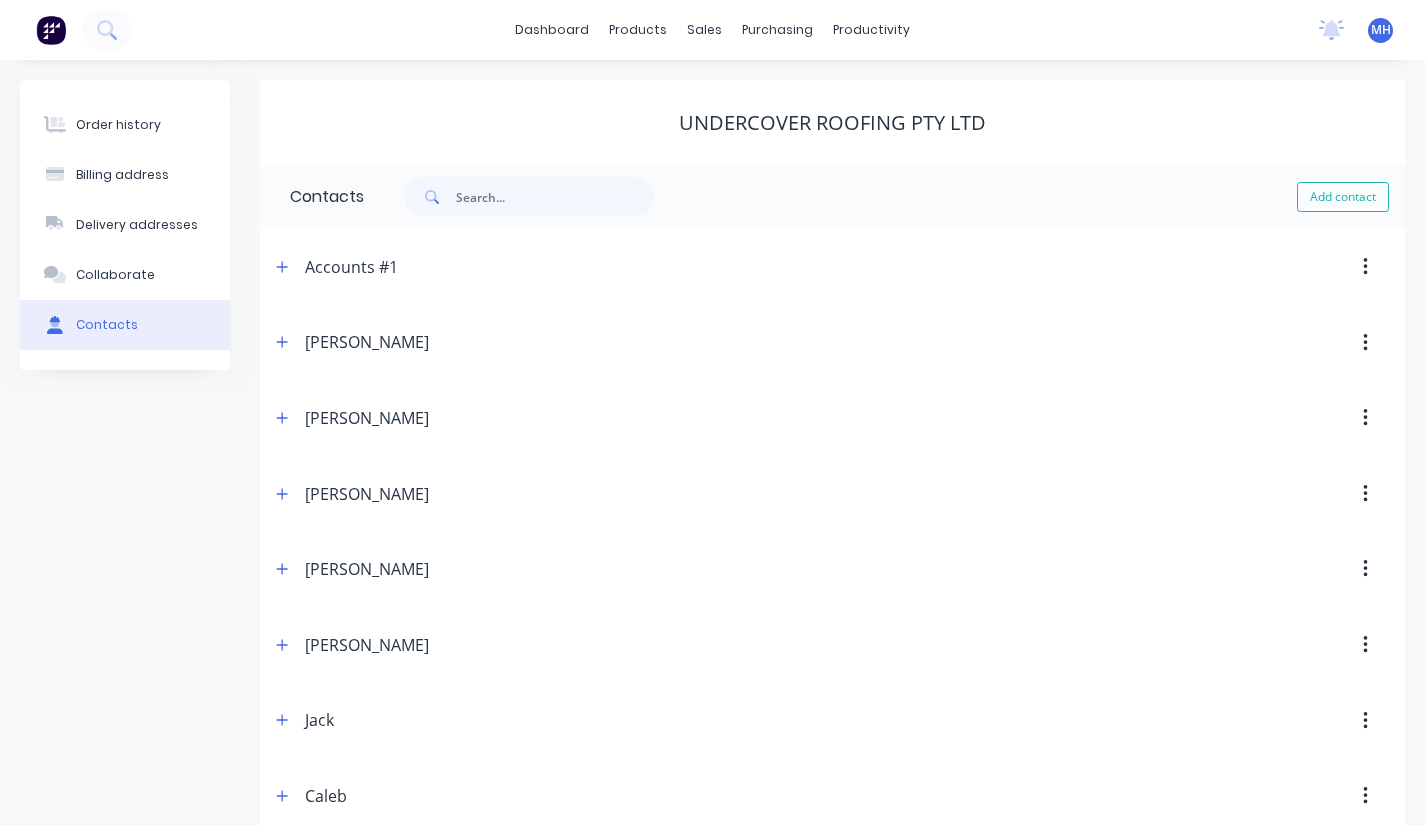 select on "AU" 